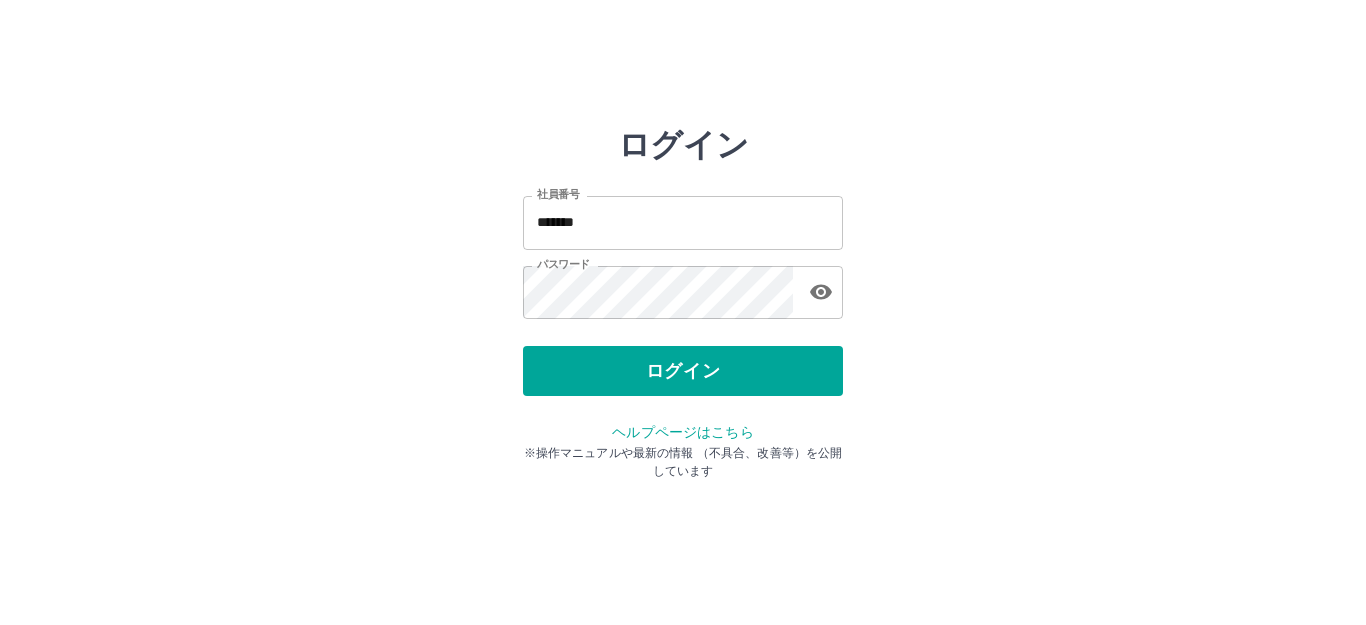 scroll, scrollTop: 0, scrollLeft: 0, axis: both 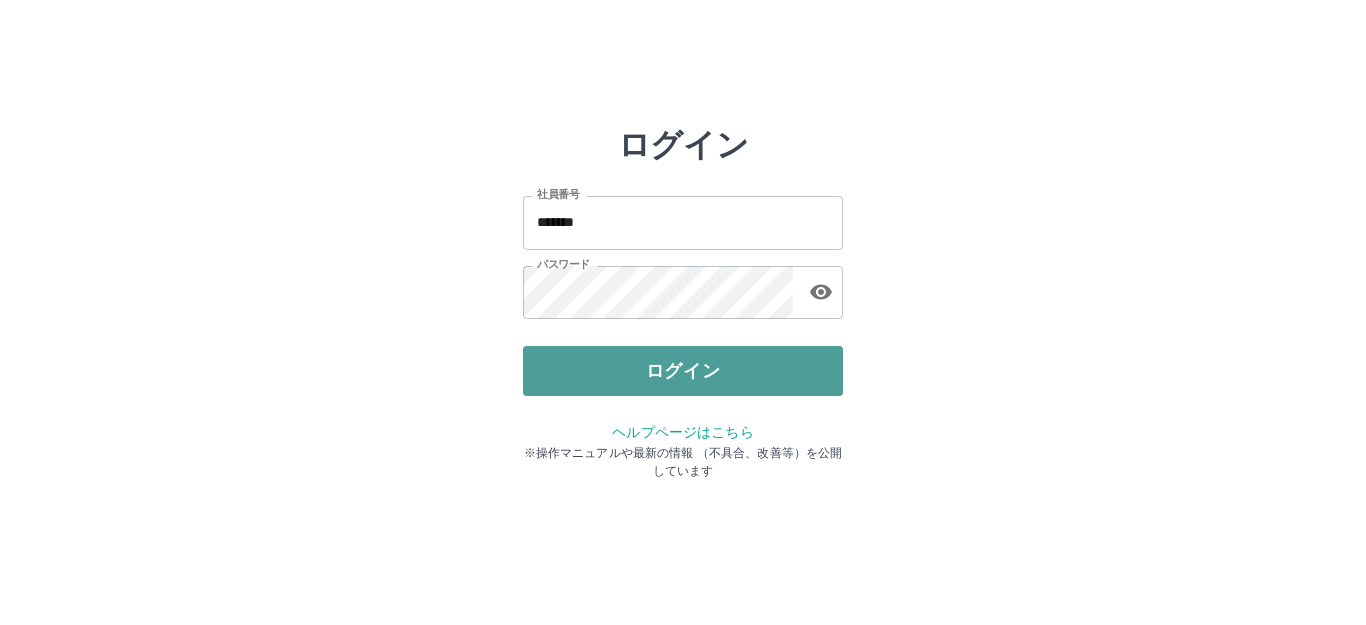 click on "ログイン" at bounding box center [683, 371] 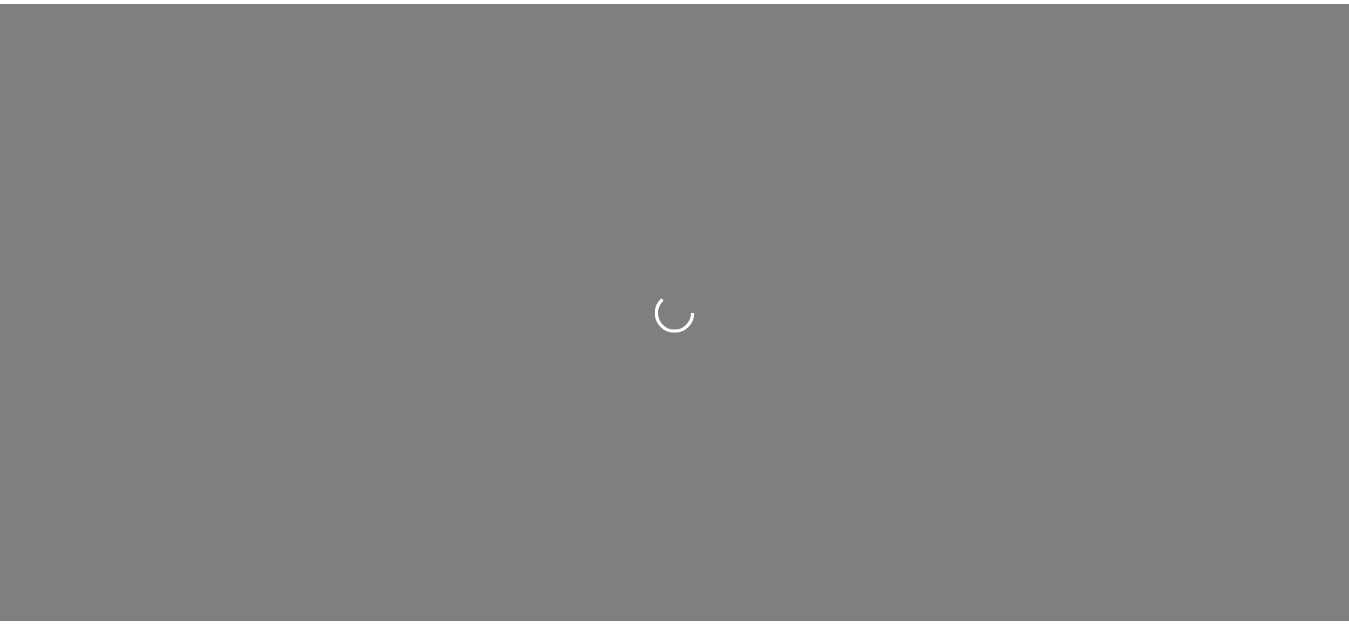 scroll, scrollTop: 0, scrollLeft: 0, axis: both 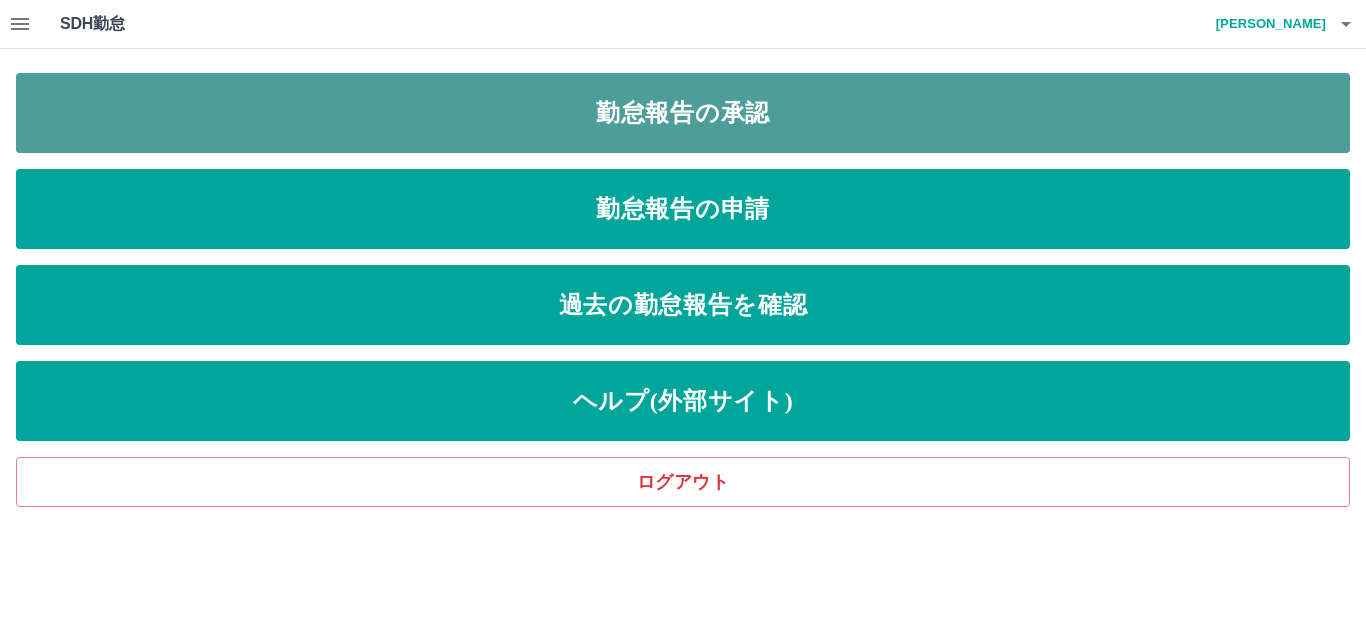 click on "勤怠報告の承認" at bounding box center [683, 113] 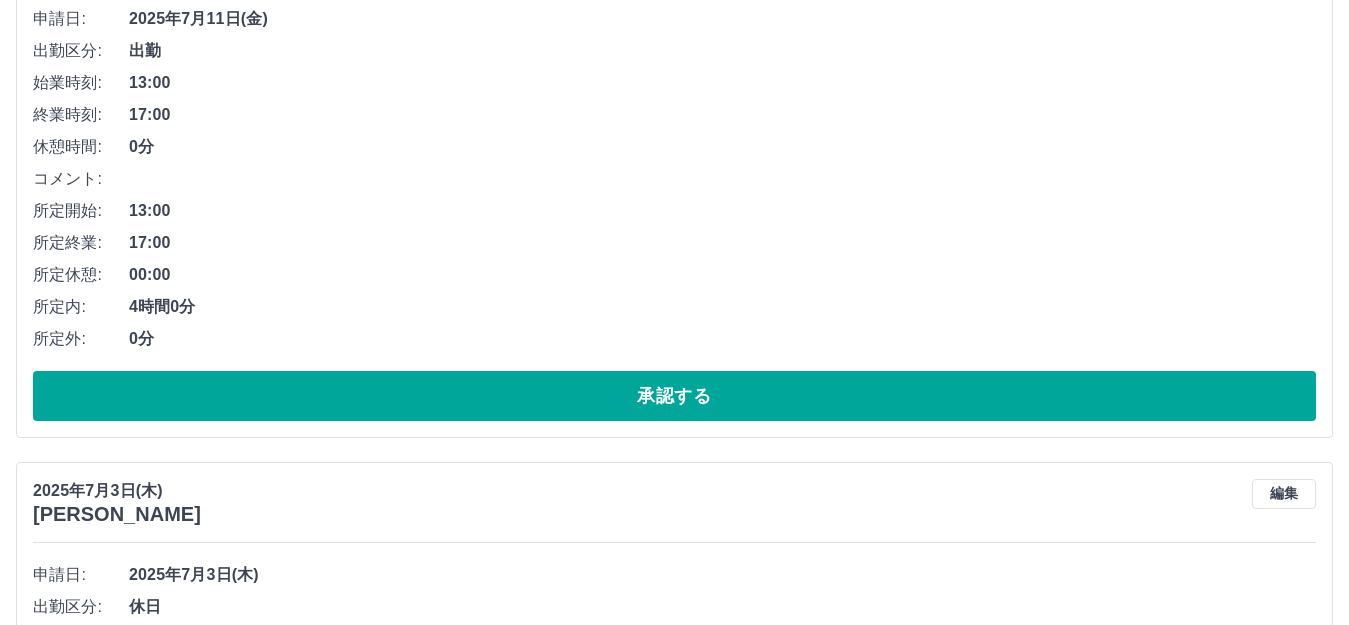 scroll, scrollTop: 1162, scrollLeft: 0, axis: vertical 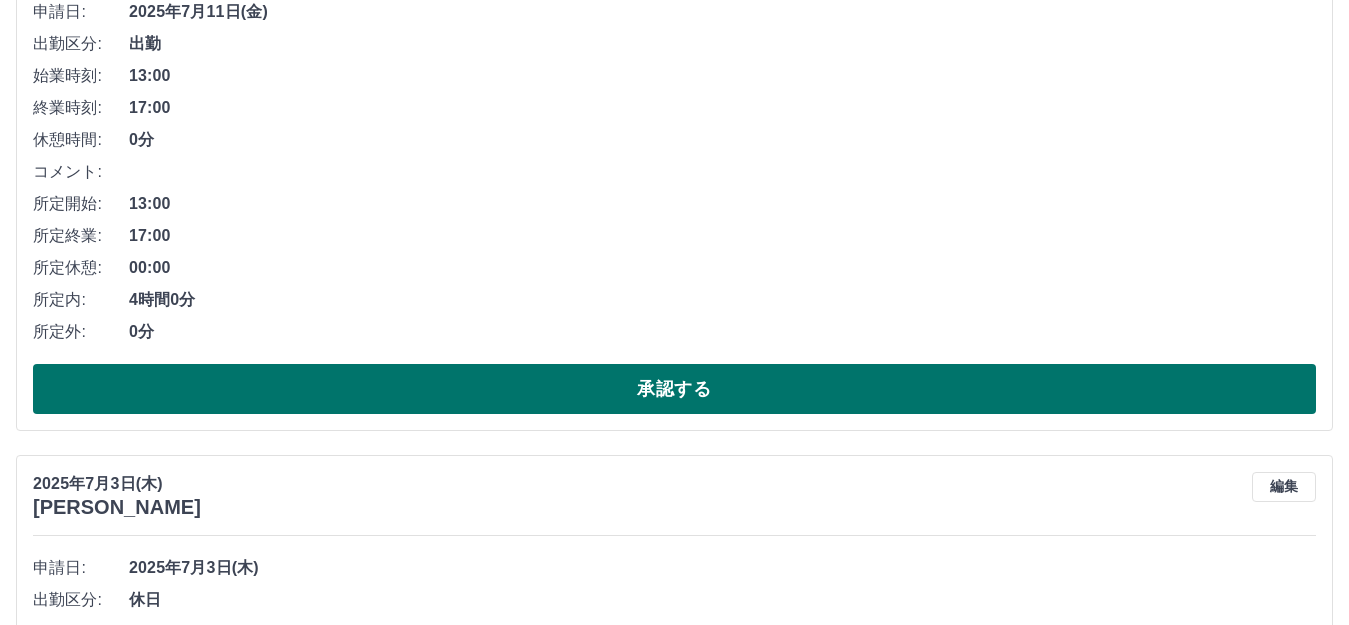 click on "承認する" at bounding box center [674, 389] 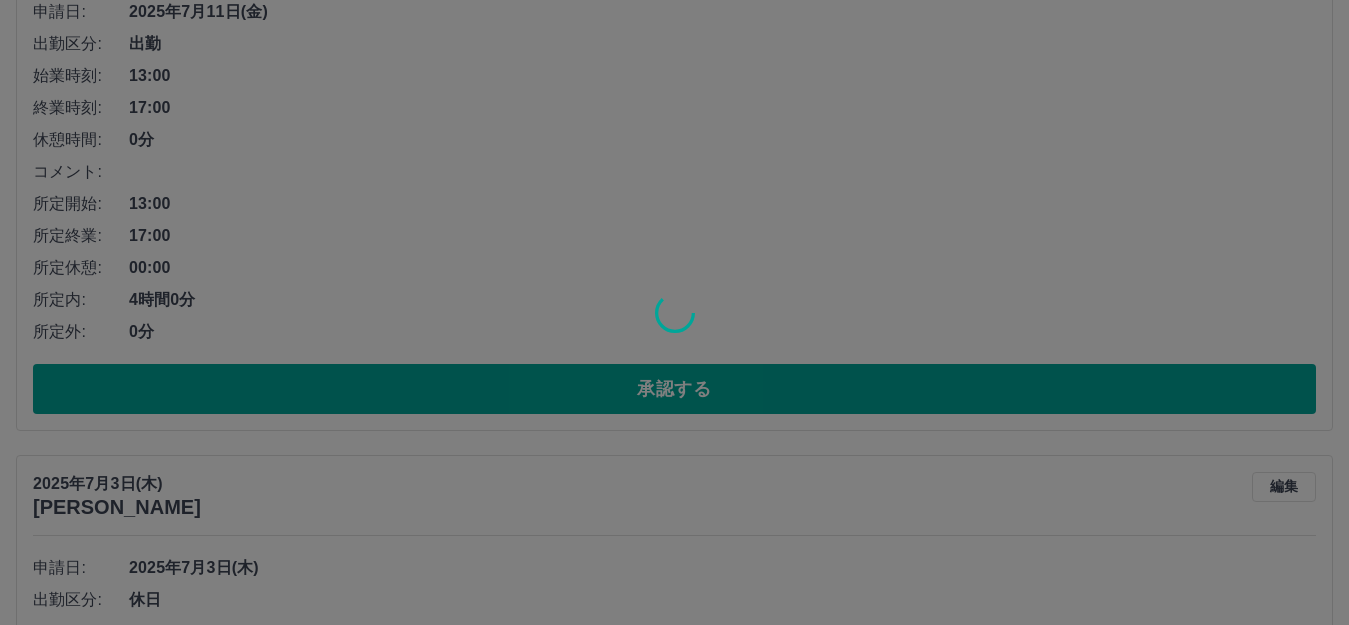 scroll, scrollTop: 1262, scrollLeft: 0, axis: vertical 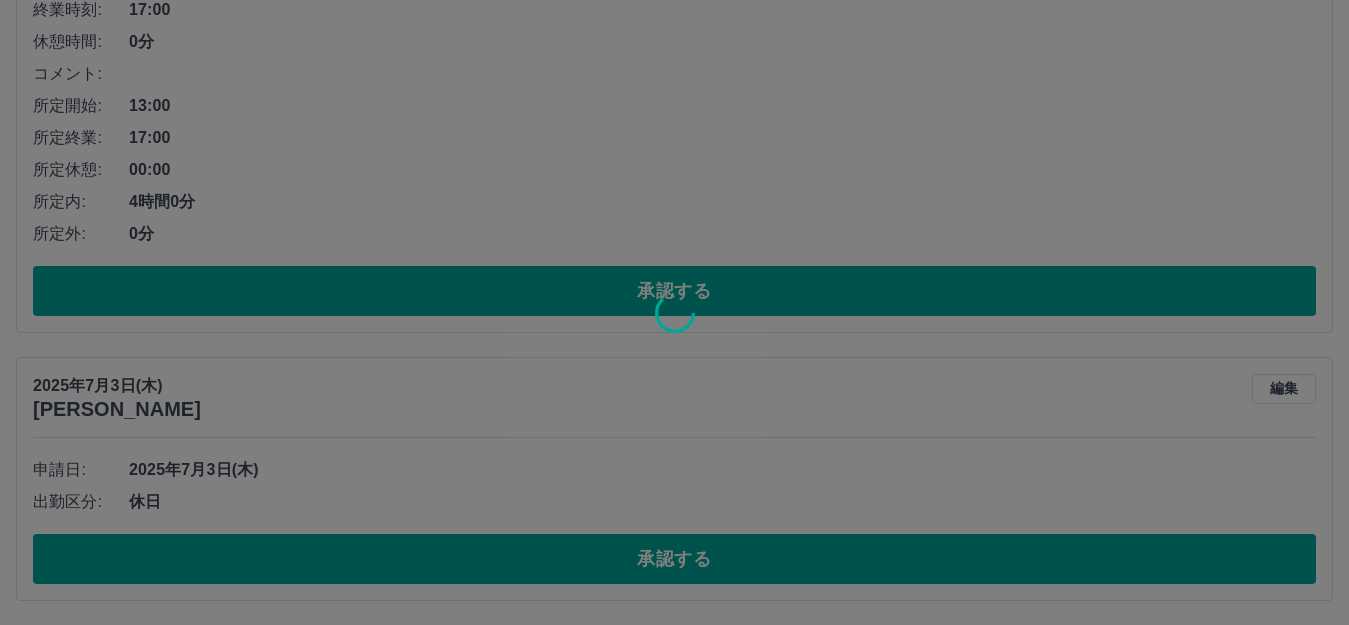 click at bounding box center [674, 312] 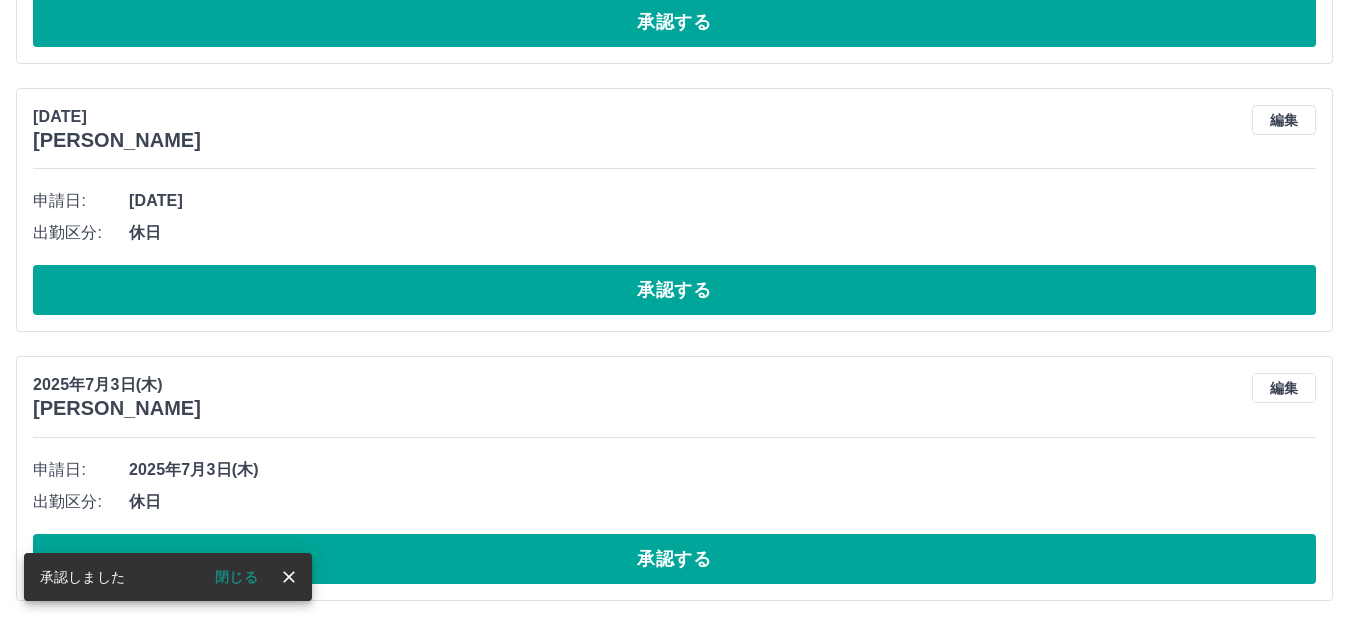 scroll, scrollTop: 705, scrollLeft: 0, axis: vertical 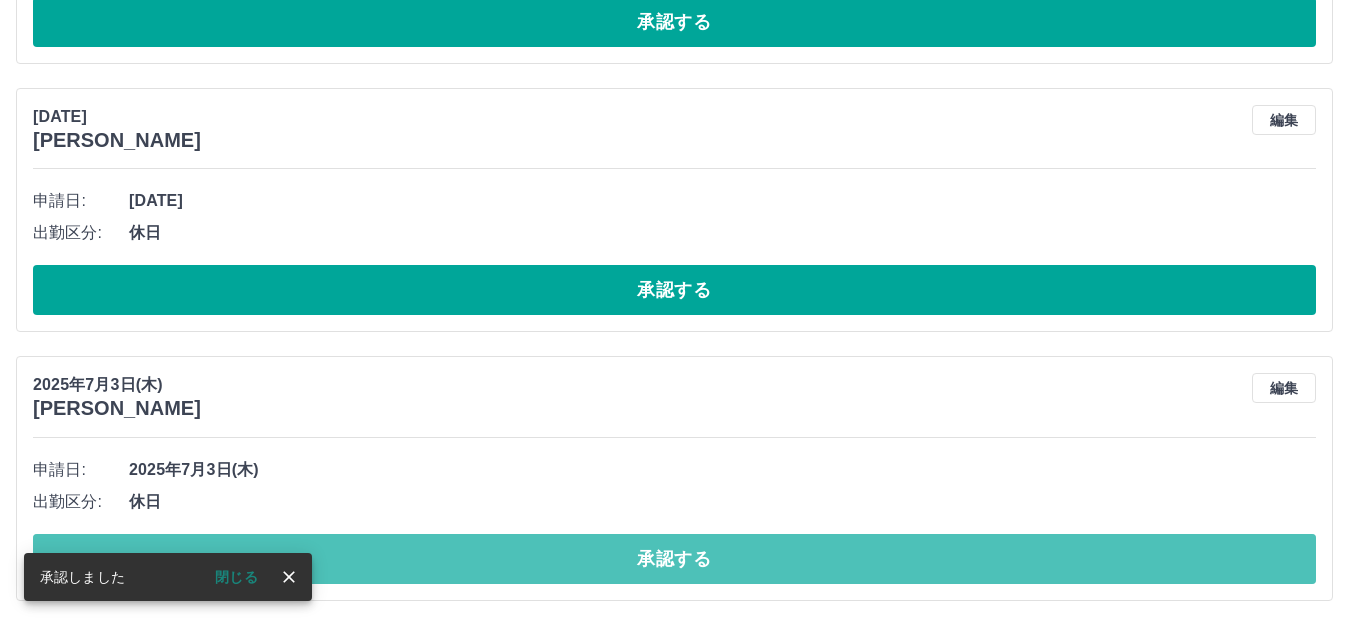 click on "承認する" at bounding box center [674, 559] 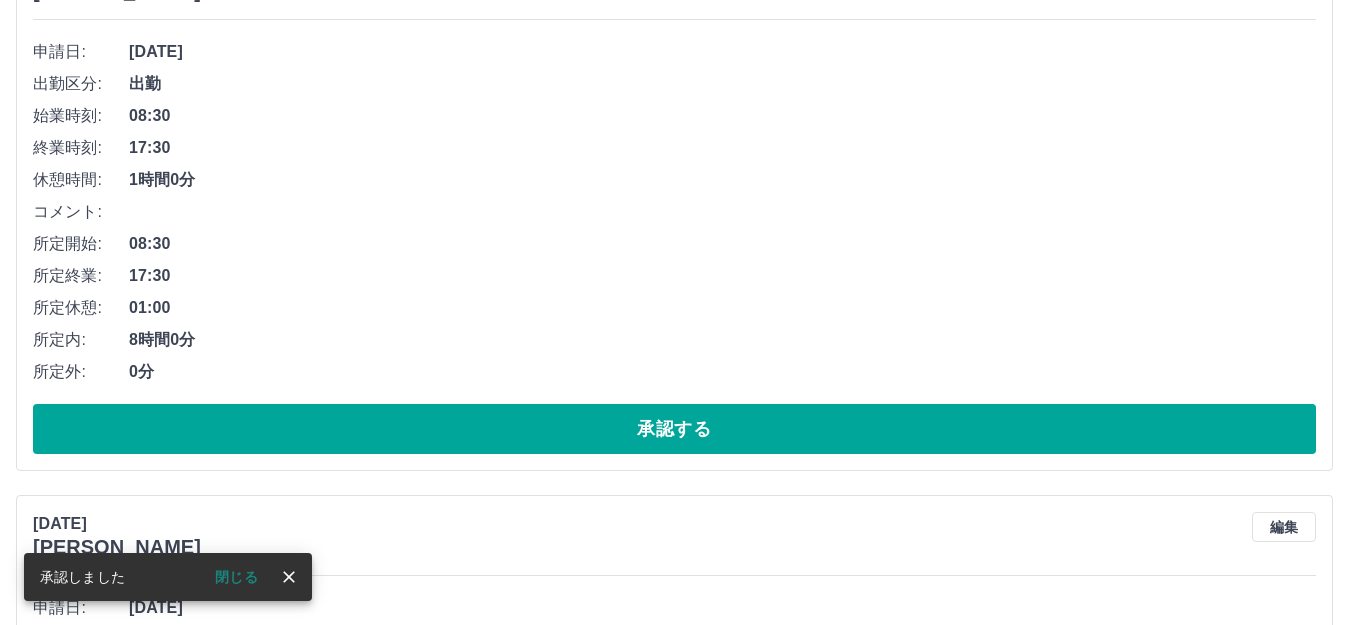 scroll, scrollTop: 437, scrollLeft: 0, axis: vertical 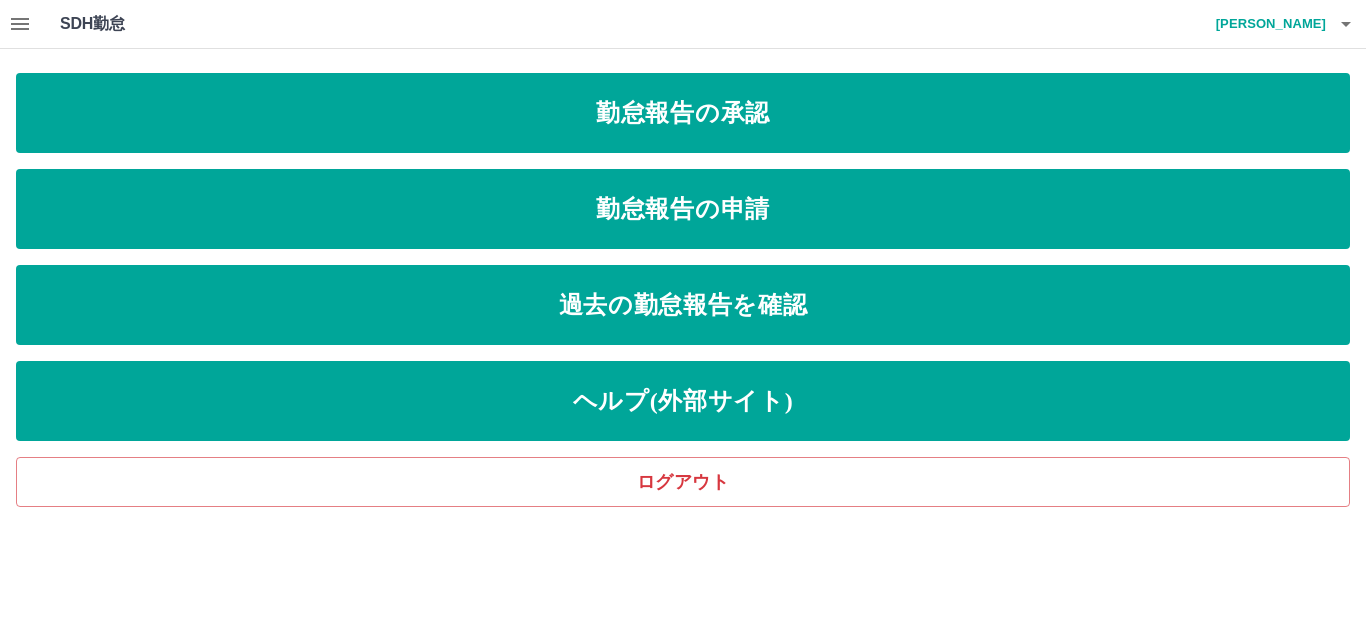 click 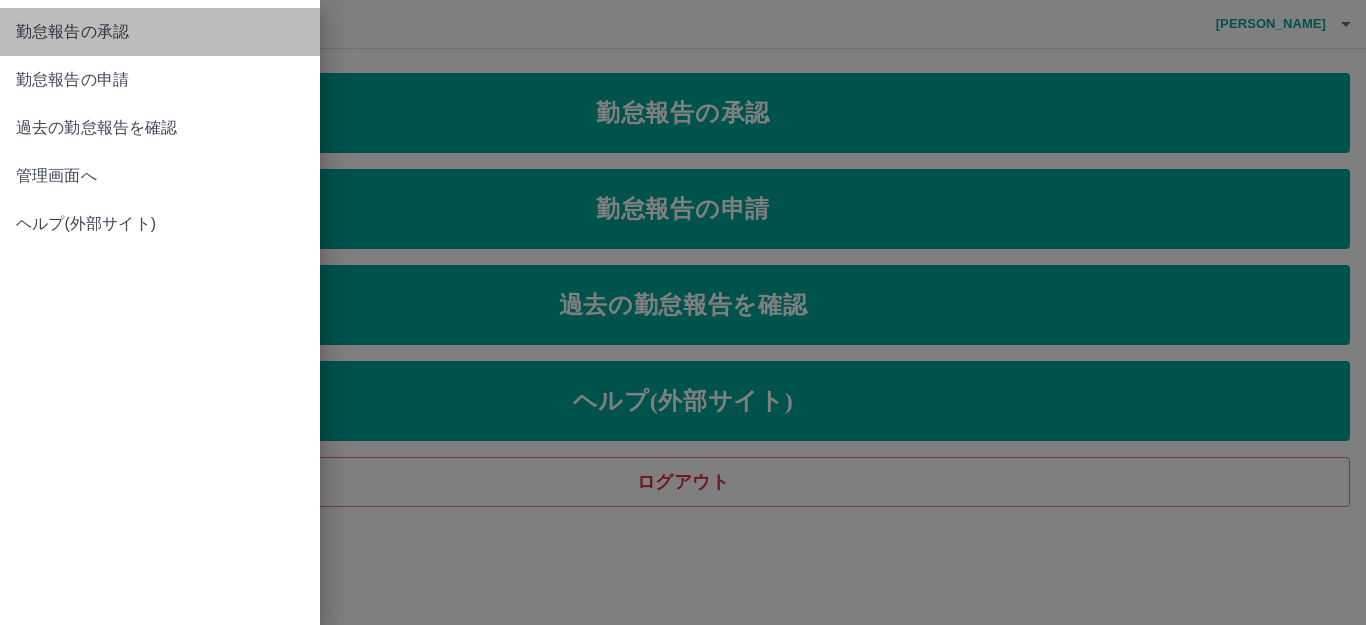 click on "勤怠報告の承認" at bounding box center [160, 32] 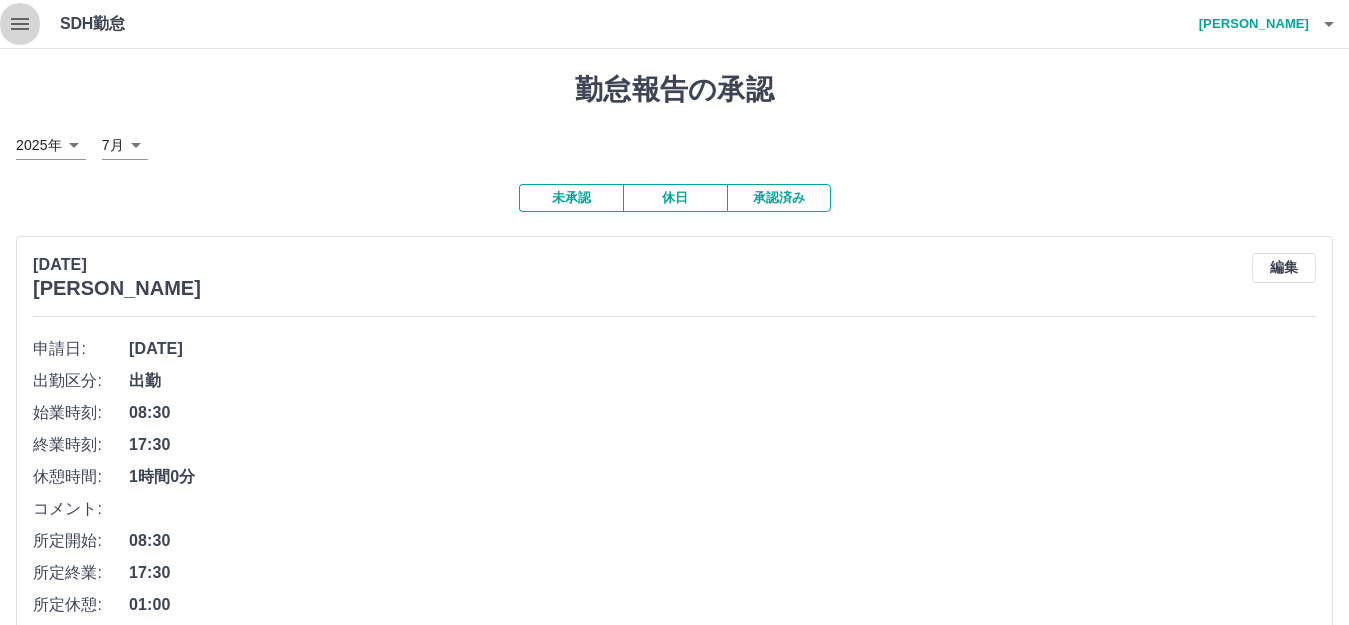 click 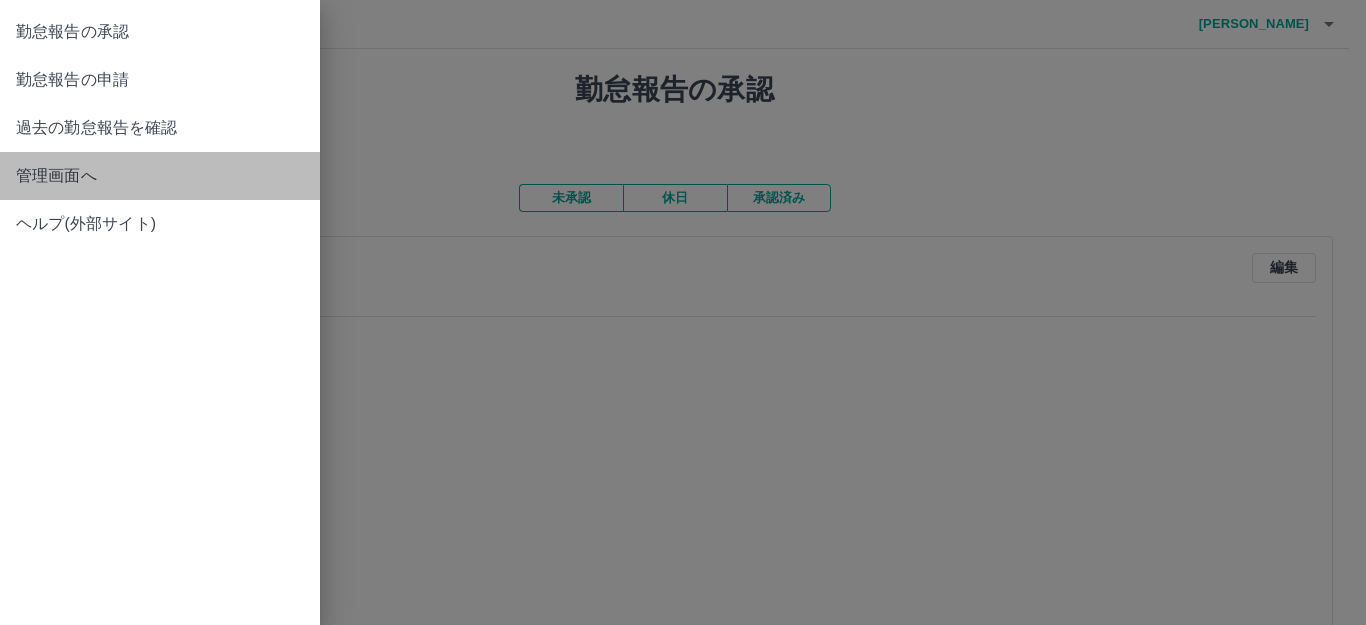 click on "管理画面へ" at bounding box center (160, 176) 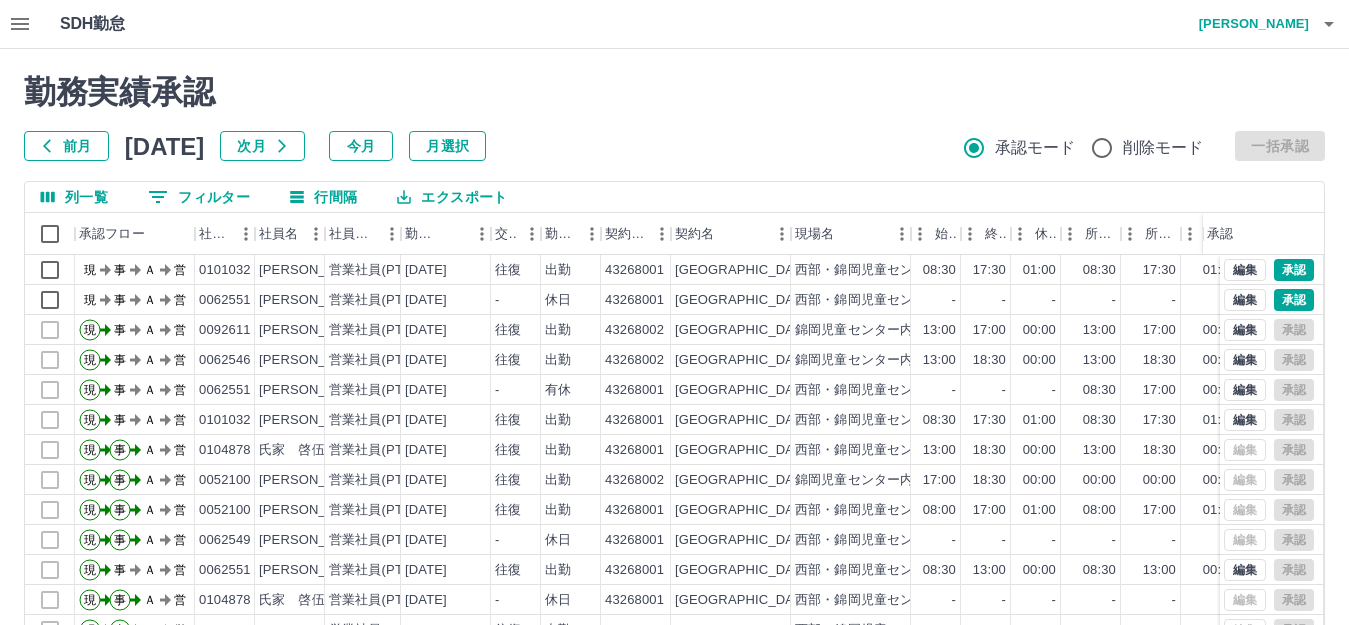 click 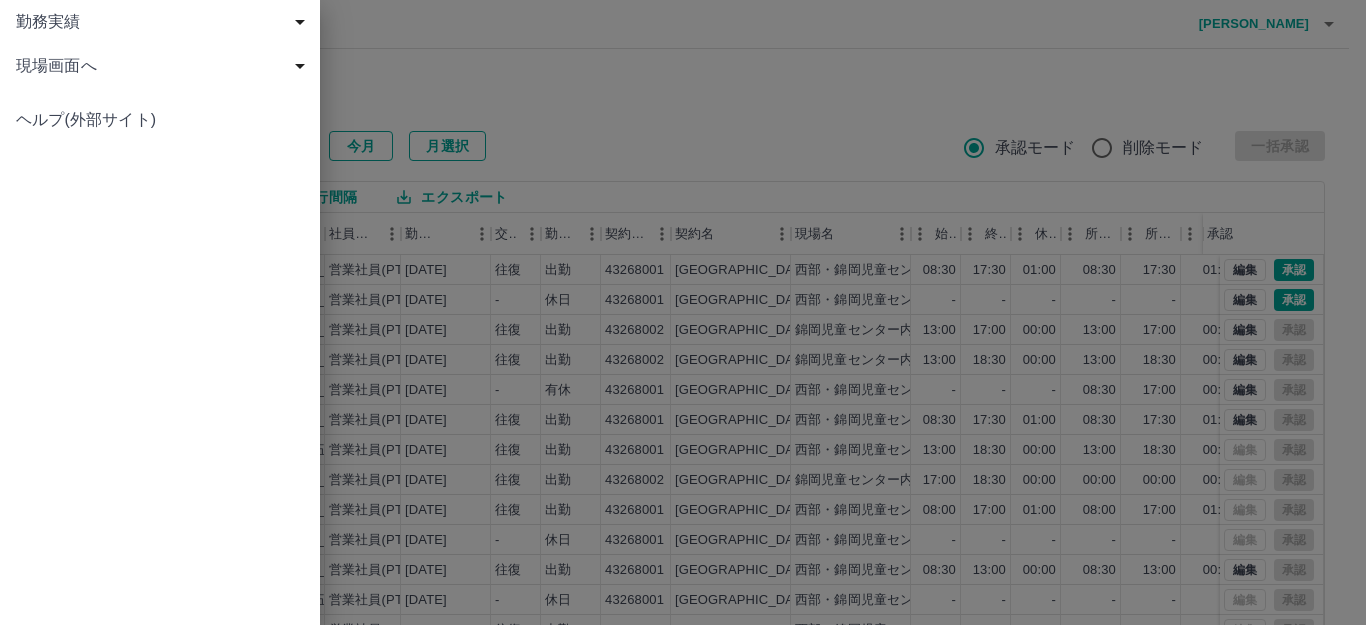 click on "現場画面へ" at bounding box center [164, 66] 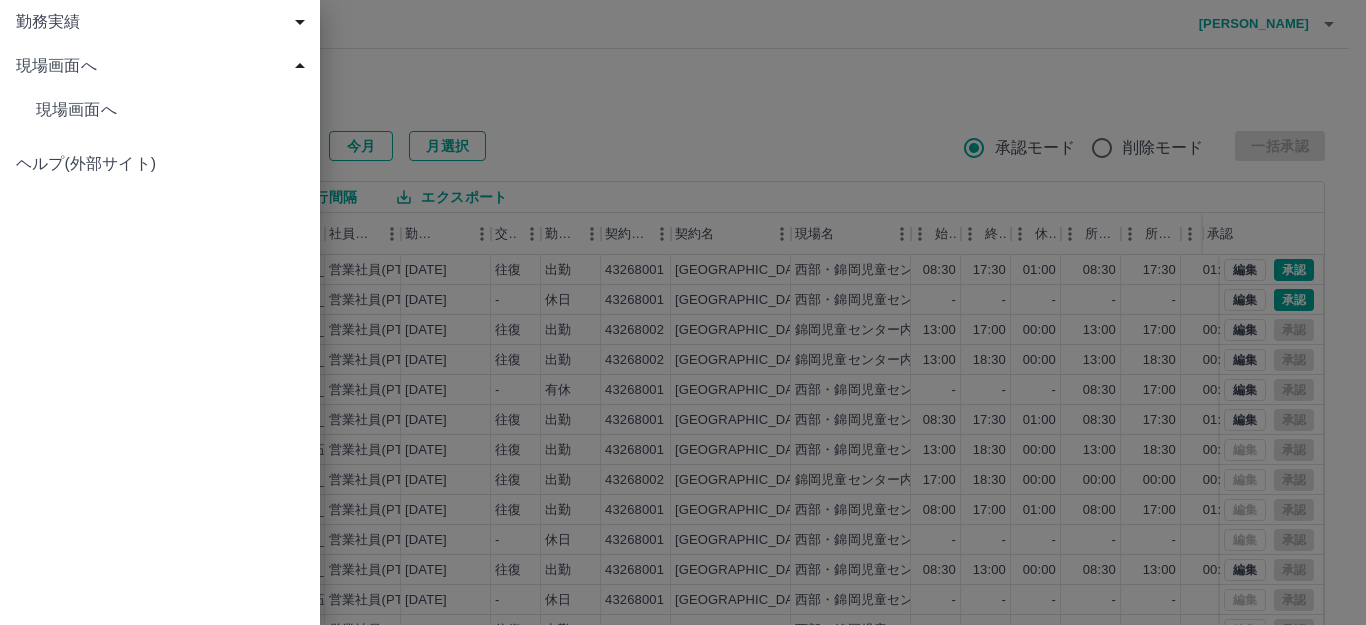 click on "現場画面へ" at bounding box center (170, 110) 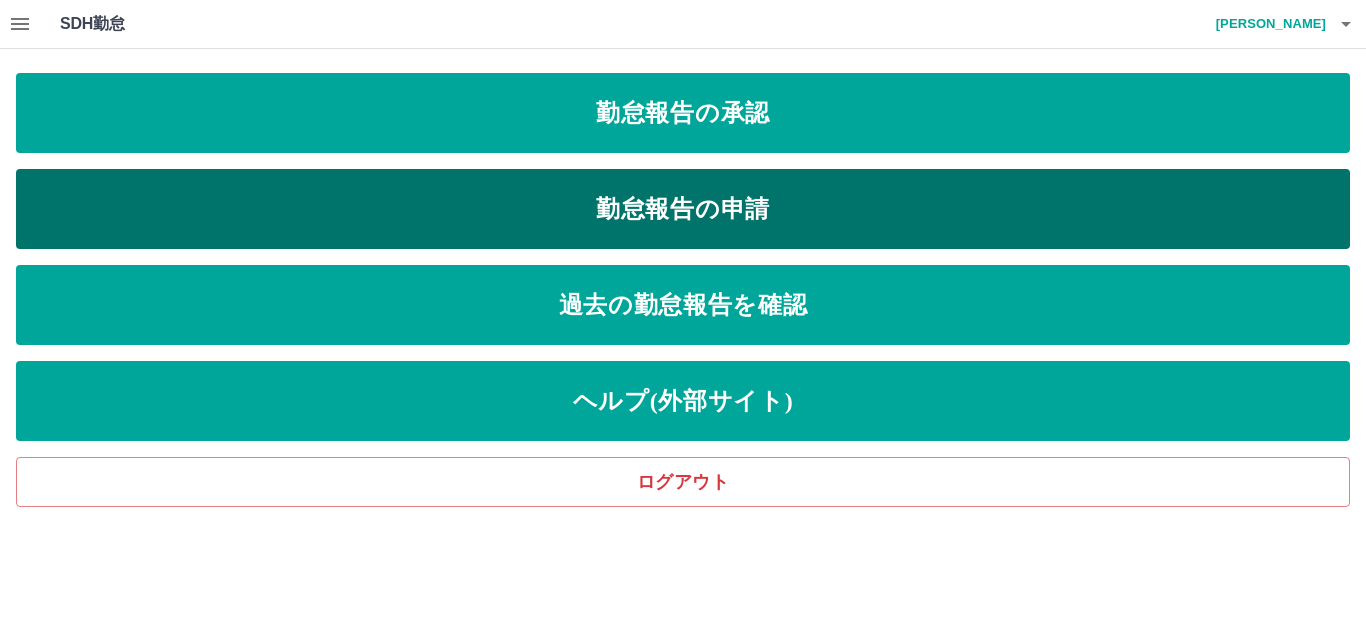click on "勤怠報告の申請" at bounding box center (683, 209) 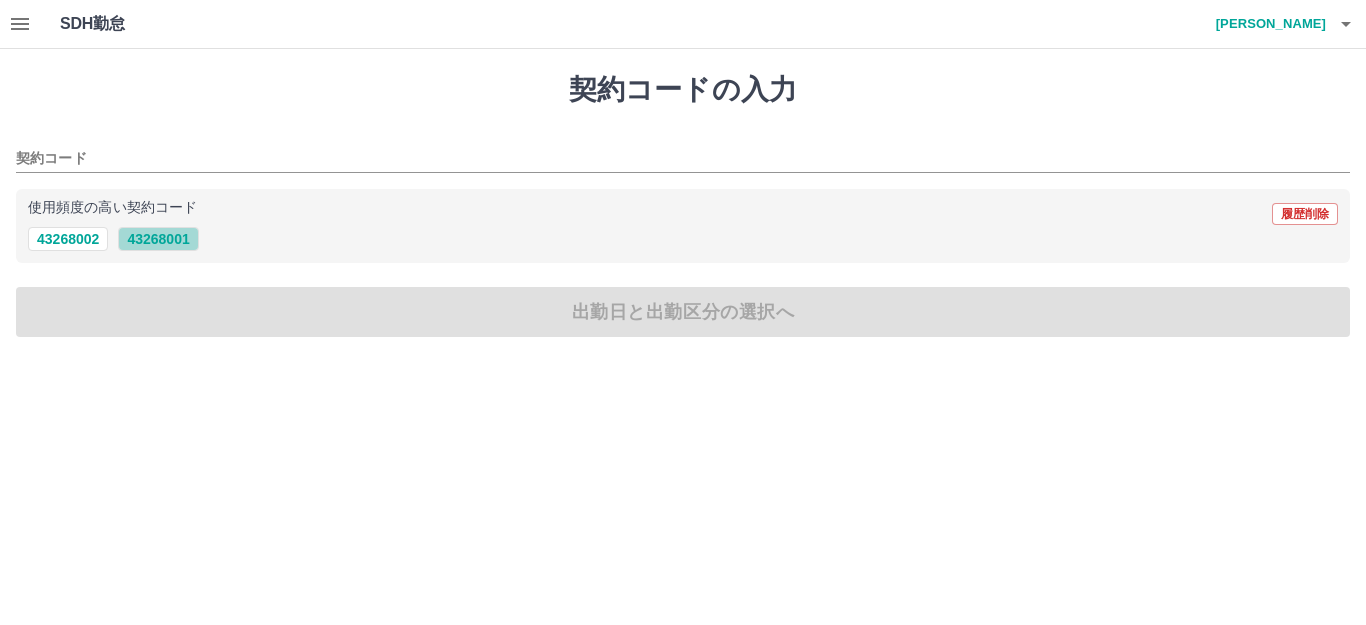 click on "43268001" at bounding box center [158, 239] 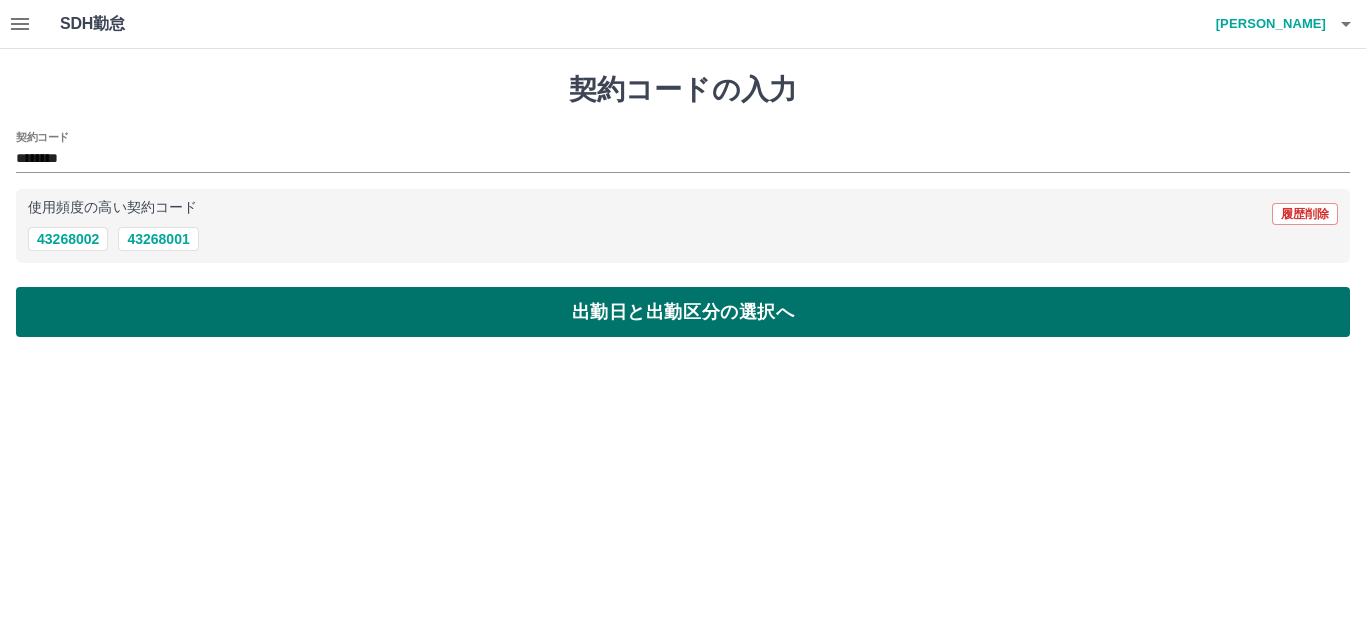 click on "出勤日と出勤区分の選択へ" at bounding box center (683, 312) 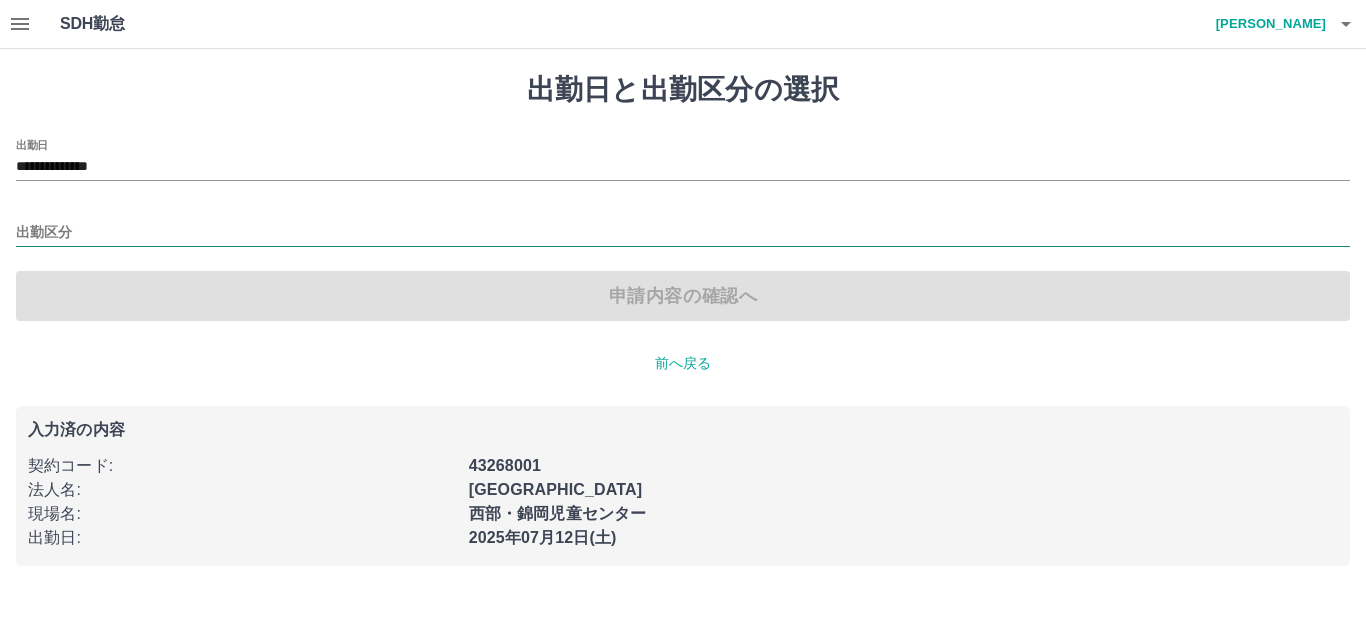 click on "出勤区分" at bounding box center (683, 233) 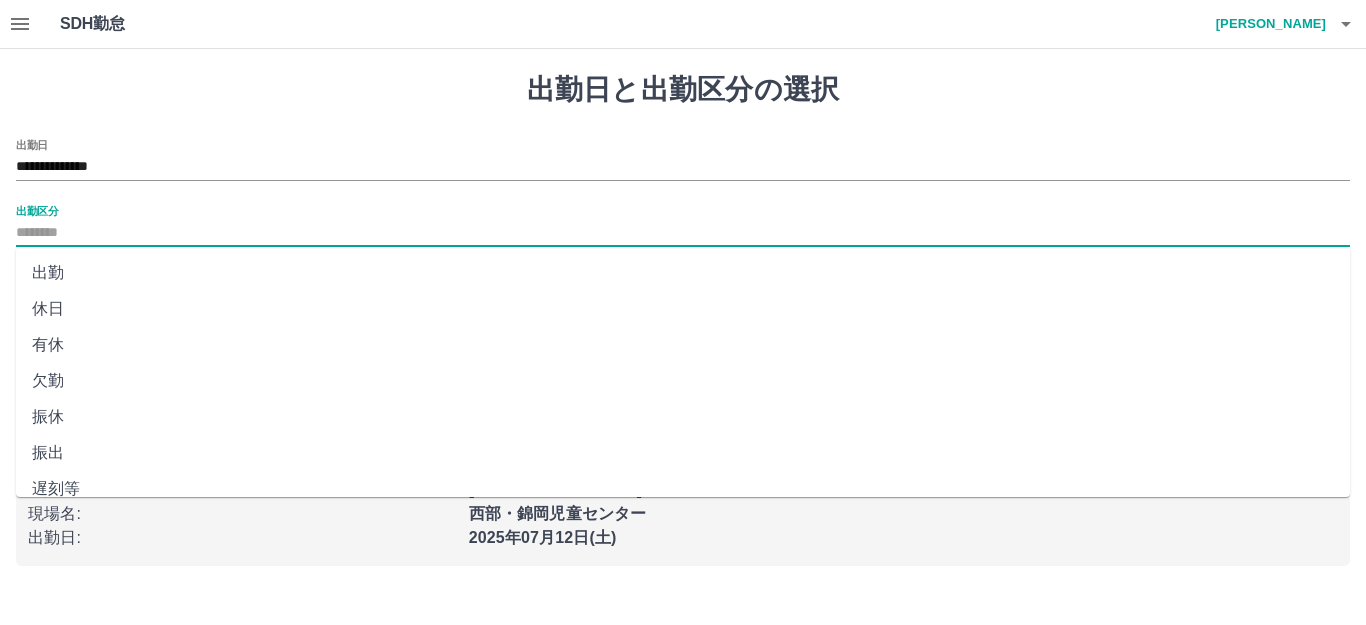 click on "出勤" at bounding box center (683, 273) 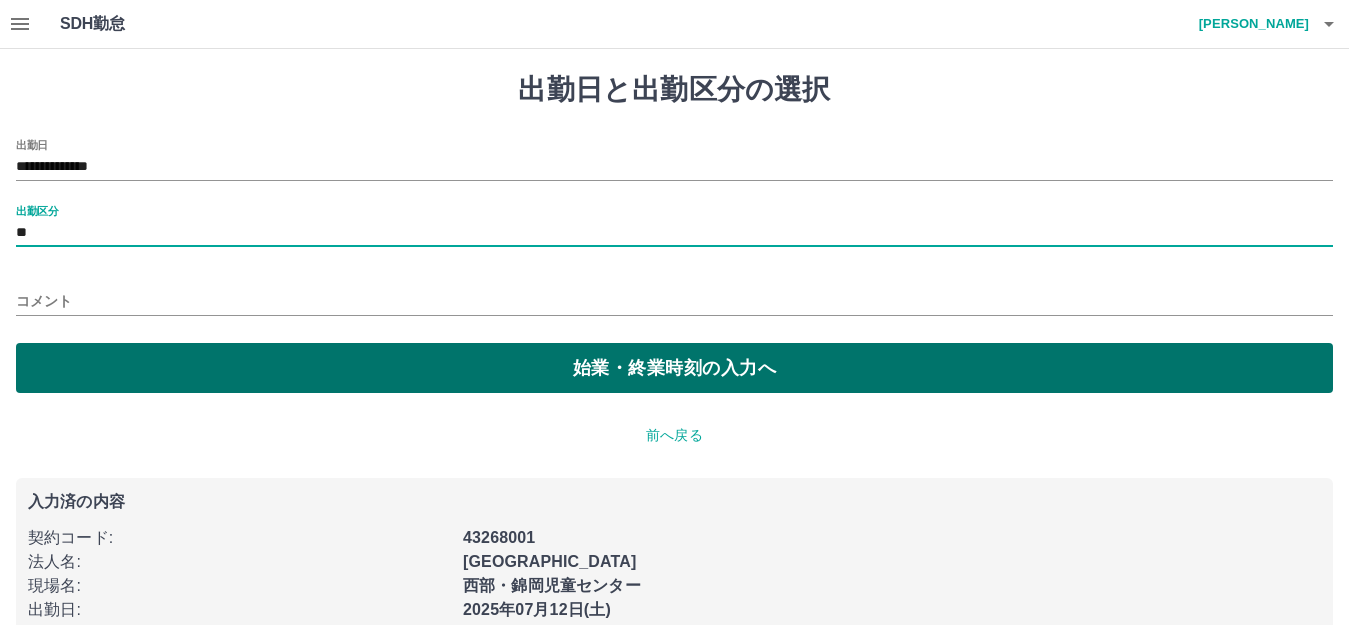 click on "始業・終業時刻の入力へ" at bounding box center [674, 368] 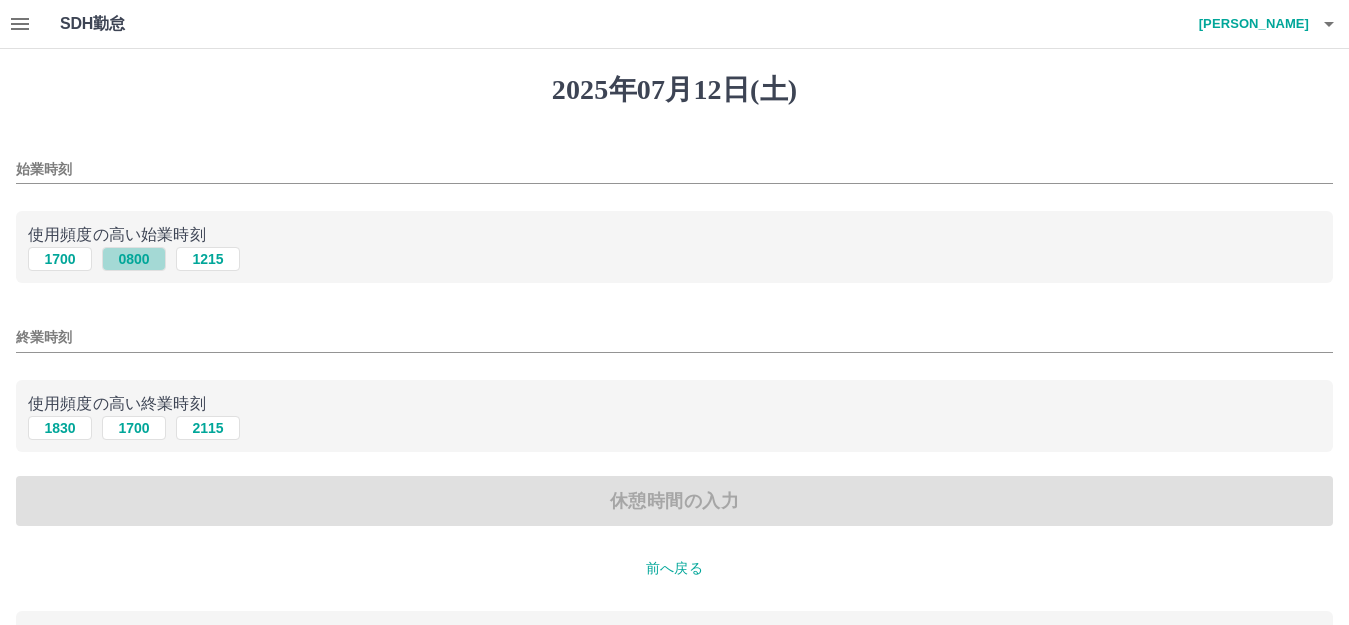 click on "0800" at bounding box center [134, 259] 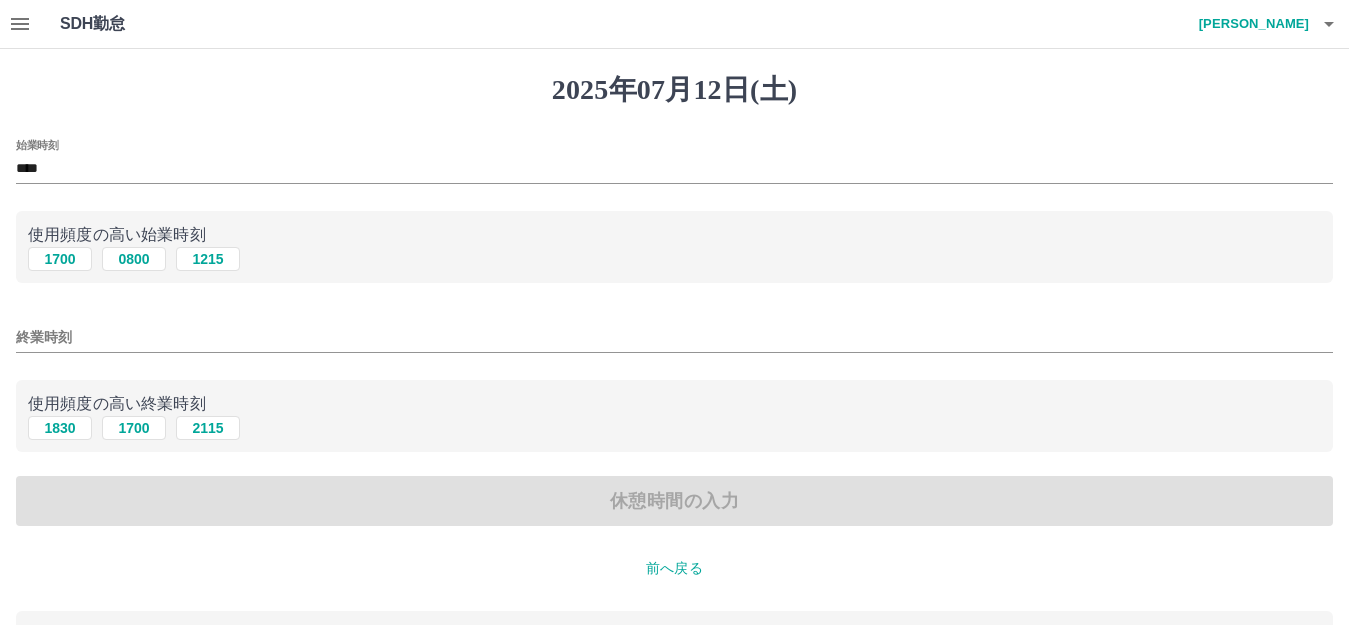 click on "終業時刻" at bounding box center (674, 337) 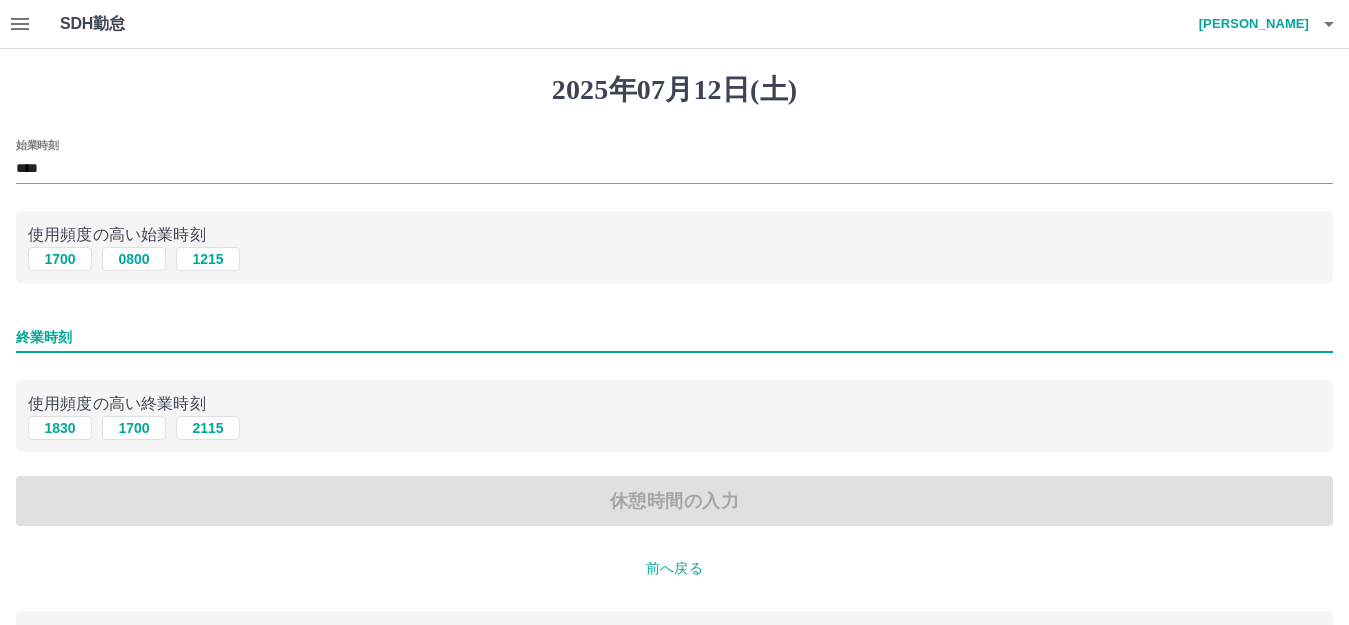 type on "****" 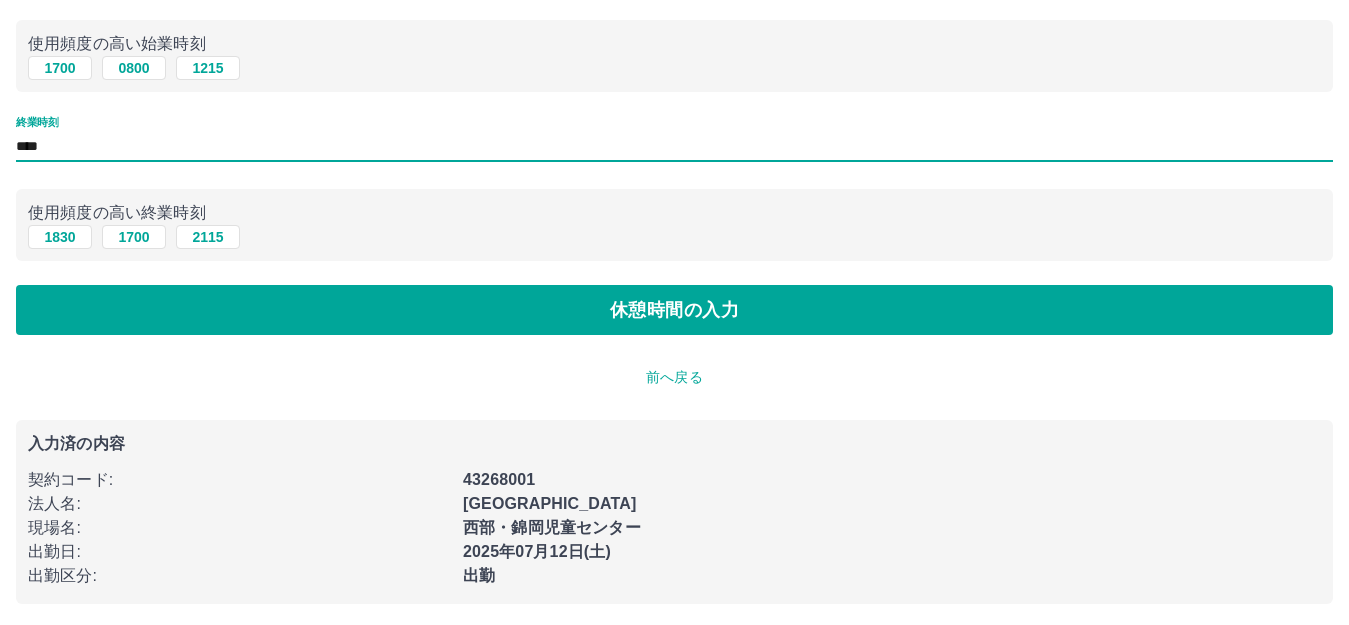 scroll, scrollTop: 195, scrollLeft: 0, axis: vertical 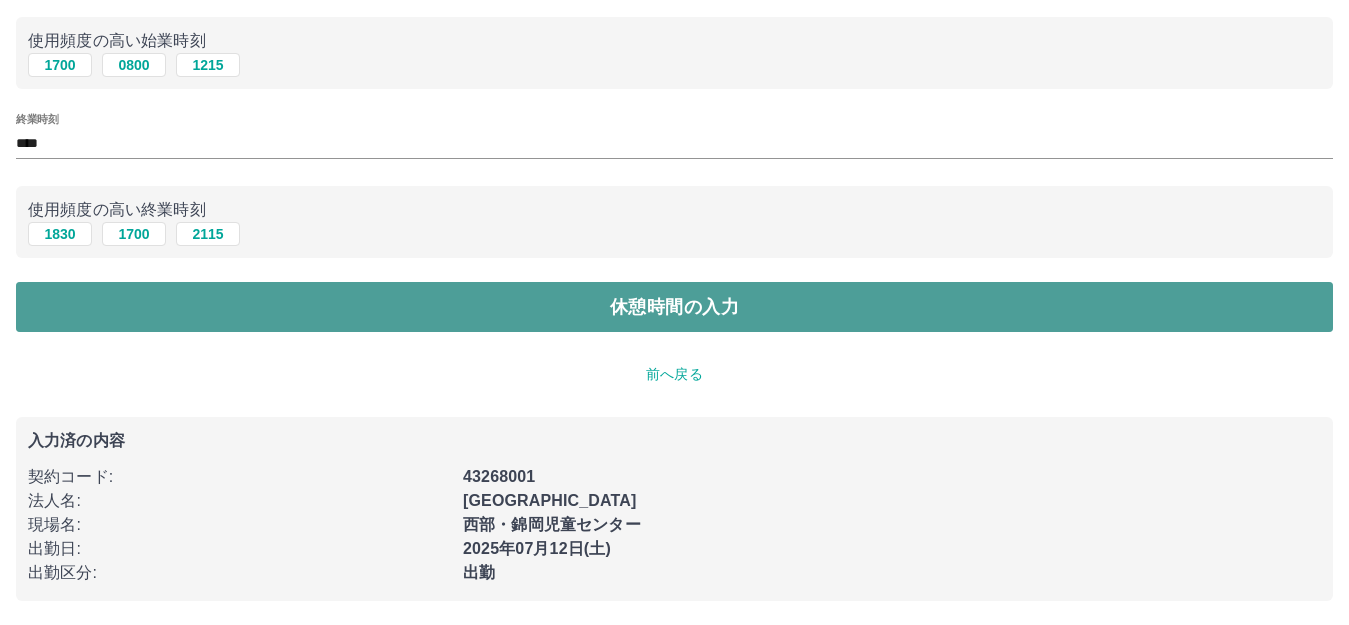 click on "休憩時間の入力" at bounding box center (674, 307) 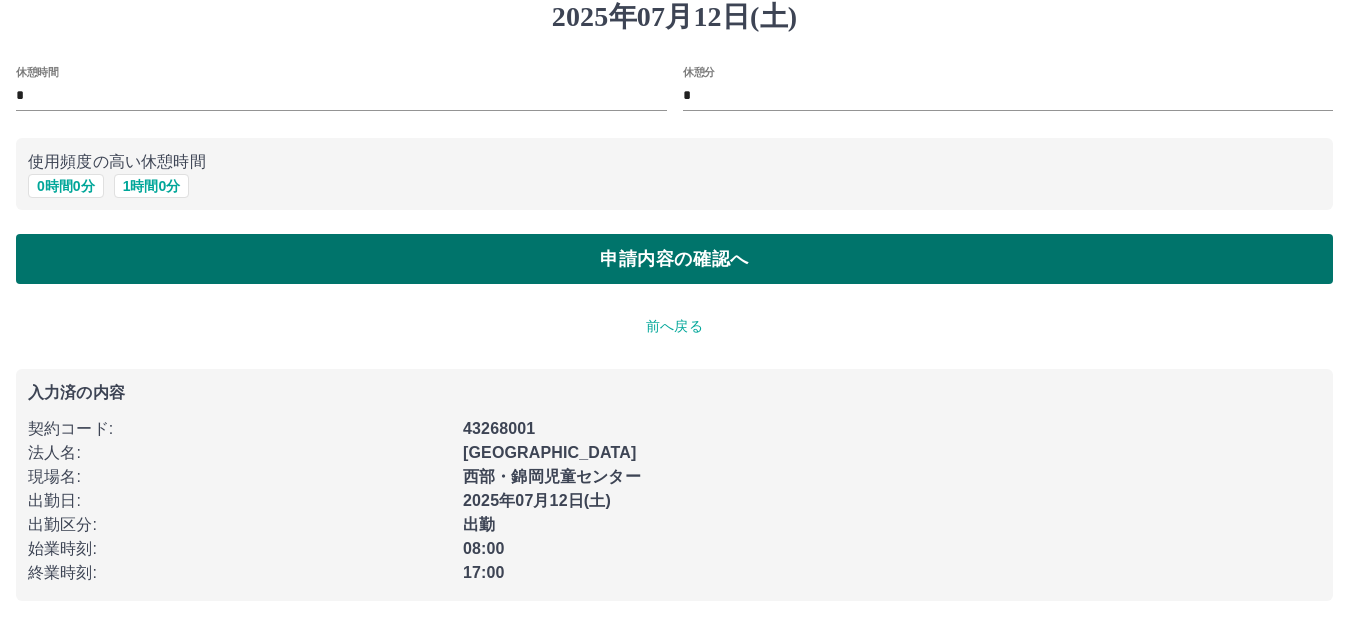 scroll, scrollTop: 0, scrollLeft: 0, axis: both 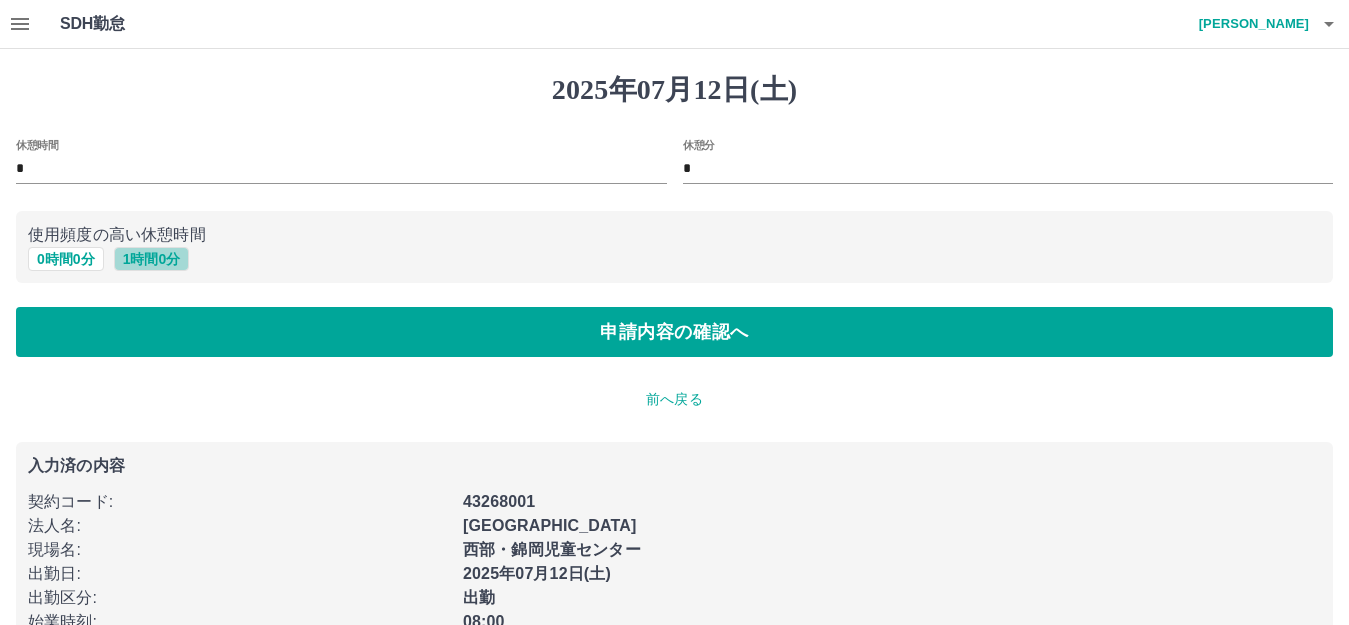 click on "1 時間 0 分" at bounding box center (152, 259) 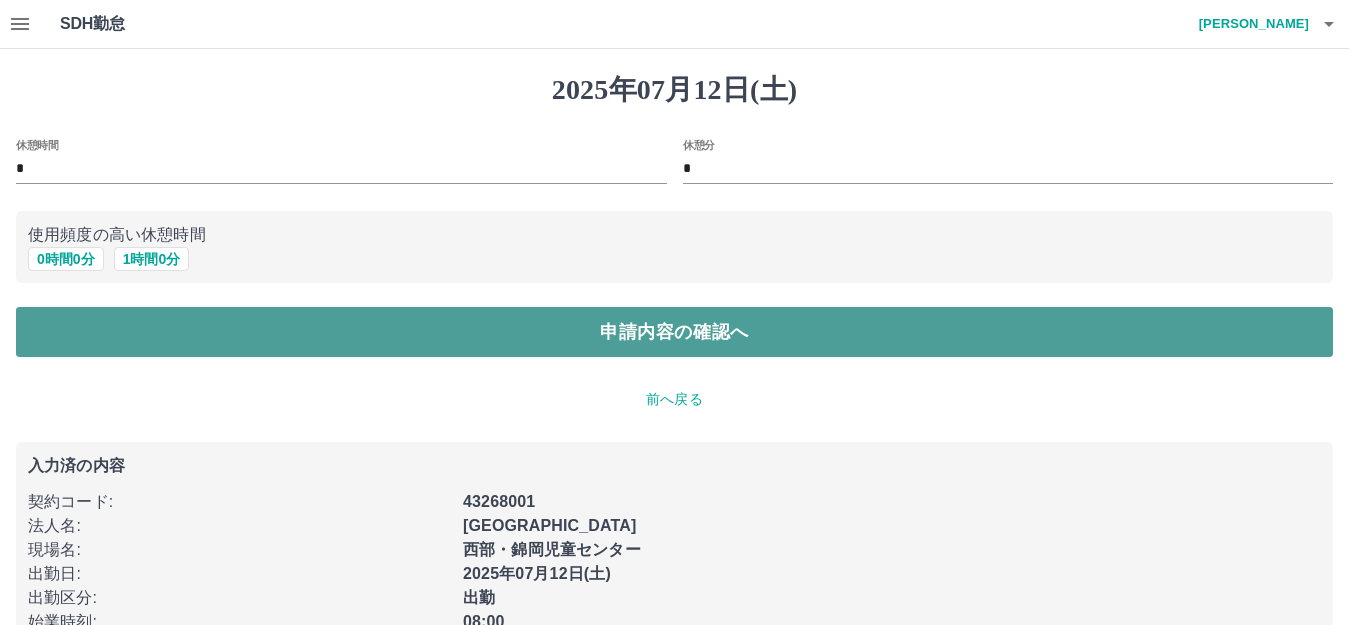 click on "申請内容の確認へ" at bounding box center [674, 332] 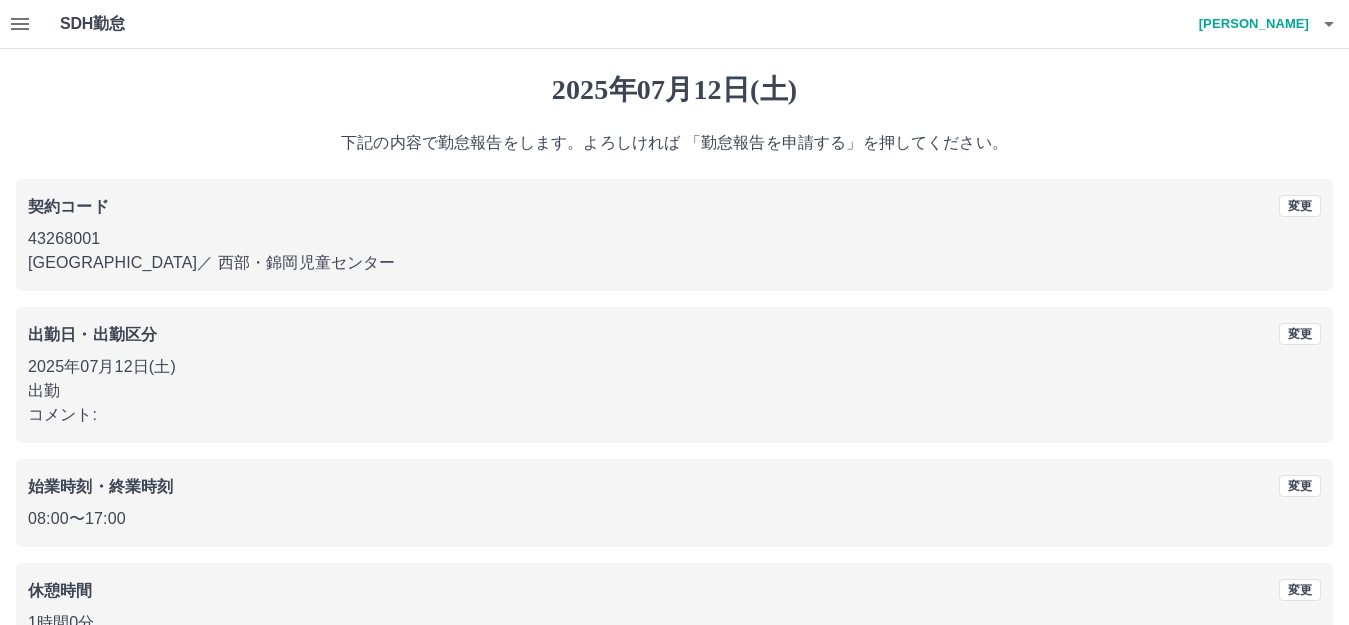 scroll, scrollTop: 124, scrollLeft: 0, axis: vertical 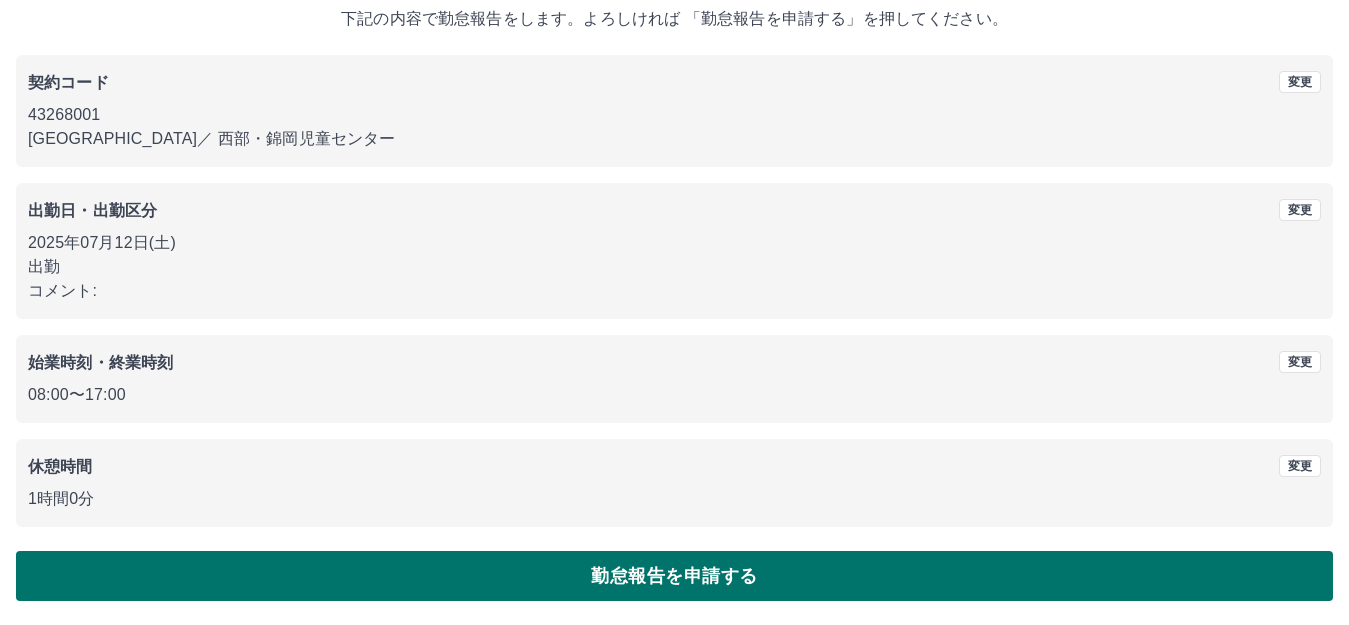 click on "勤怠報告を申請する" at bounding box center (674, 576) 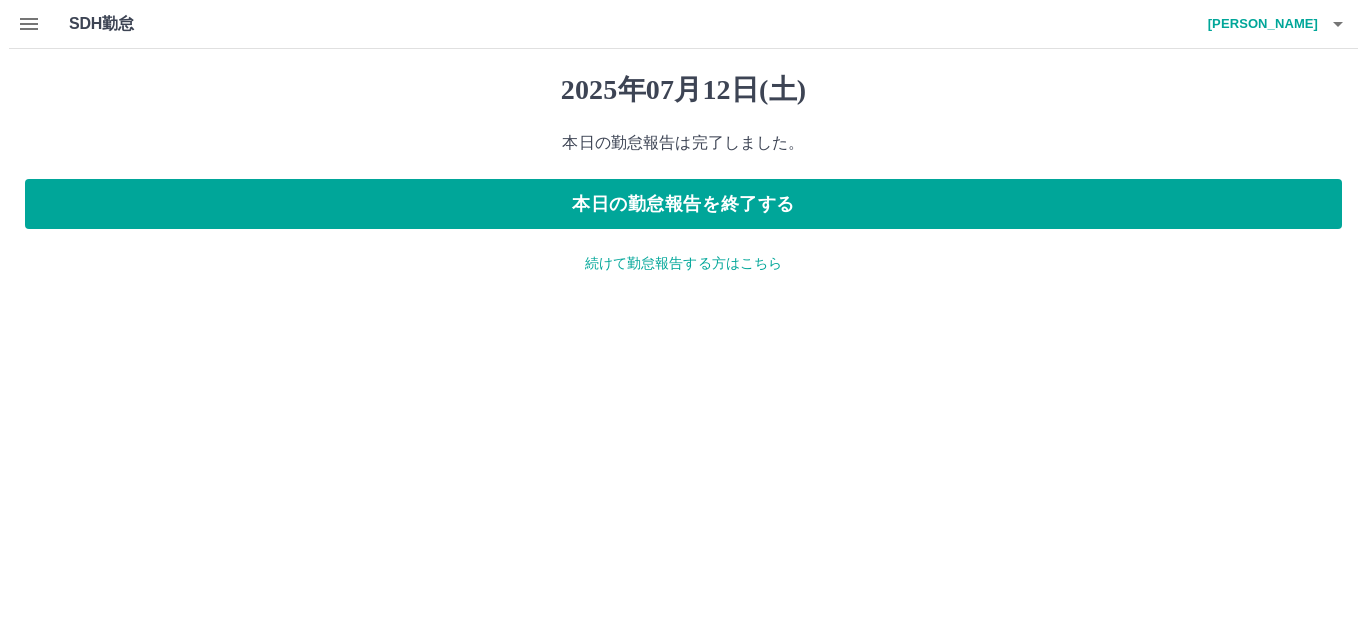 scroll, scrollTop: 0, scrollLeft: 0, axis: both 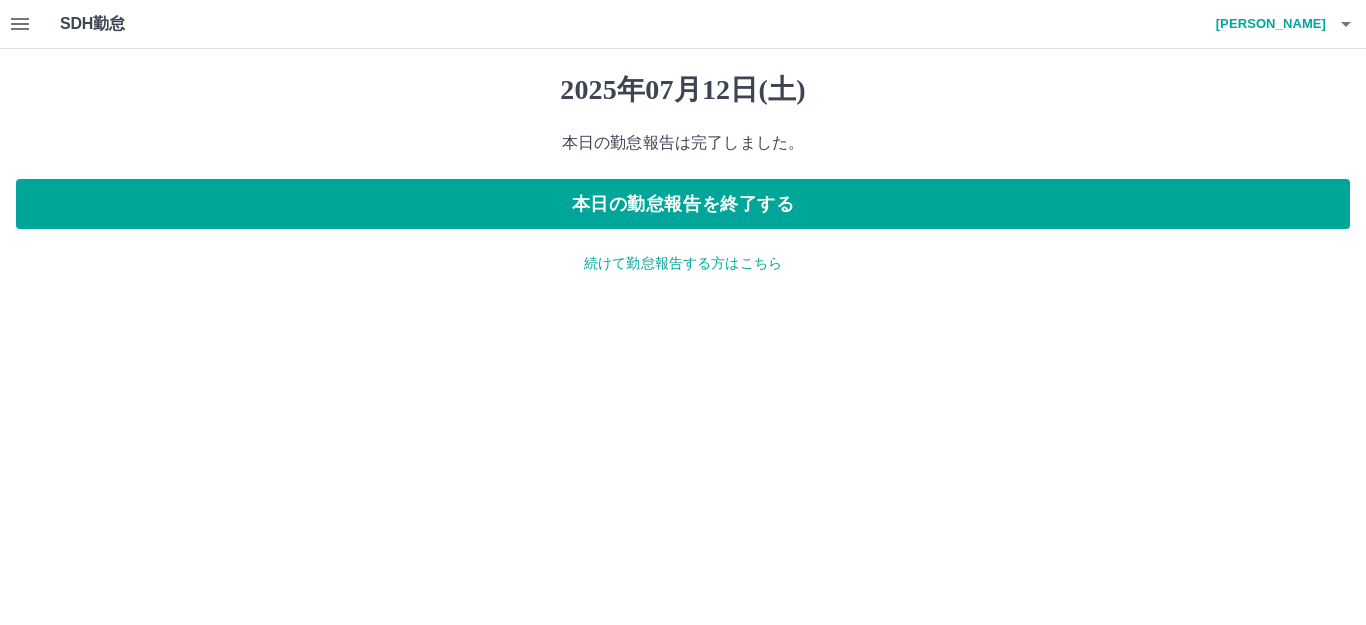 click 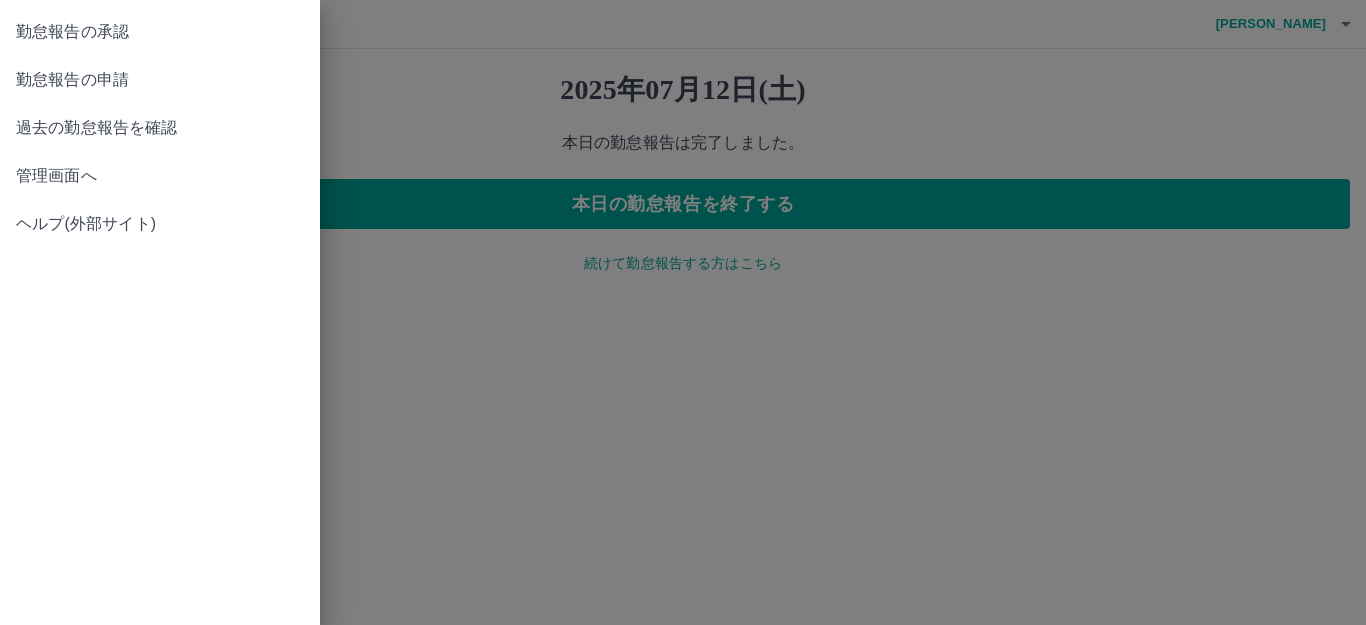 click on "管理画面へ" at bounding box center [160, 176] 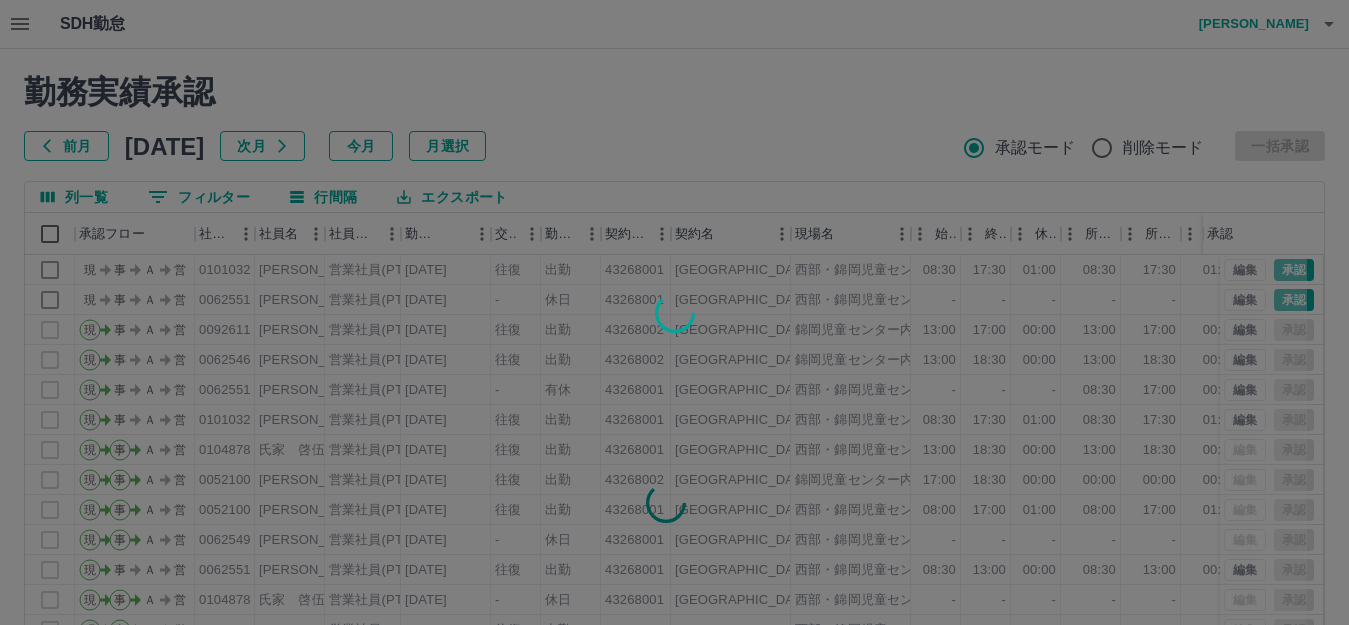 click at bounding box center (674, 312) 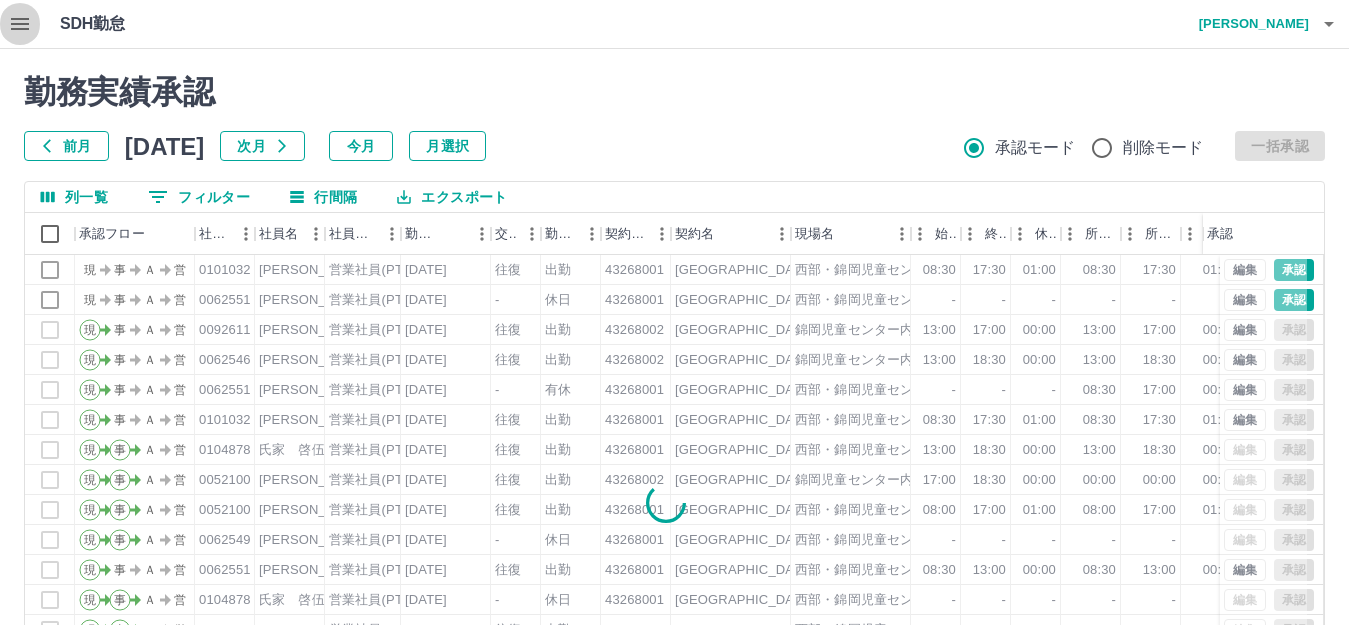 click 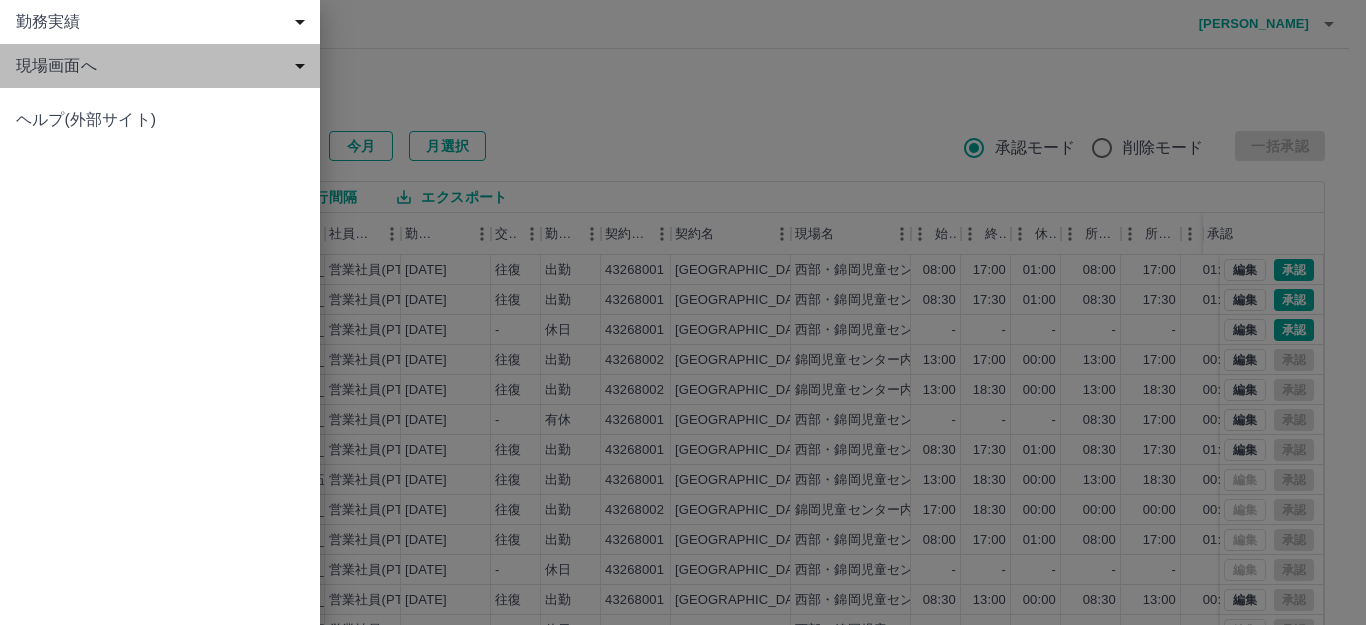 click on "現場画面へ" at bounding box center [164, 66] 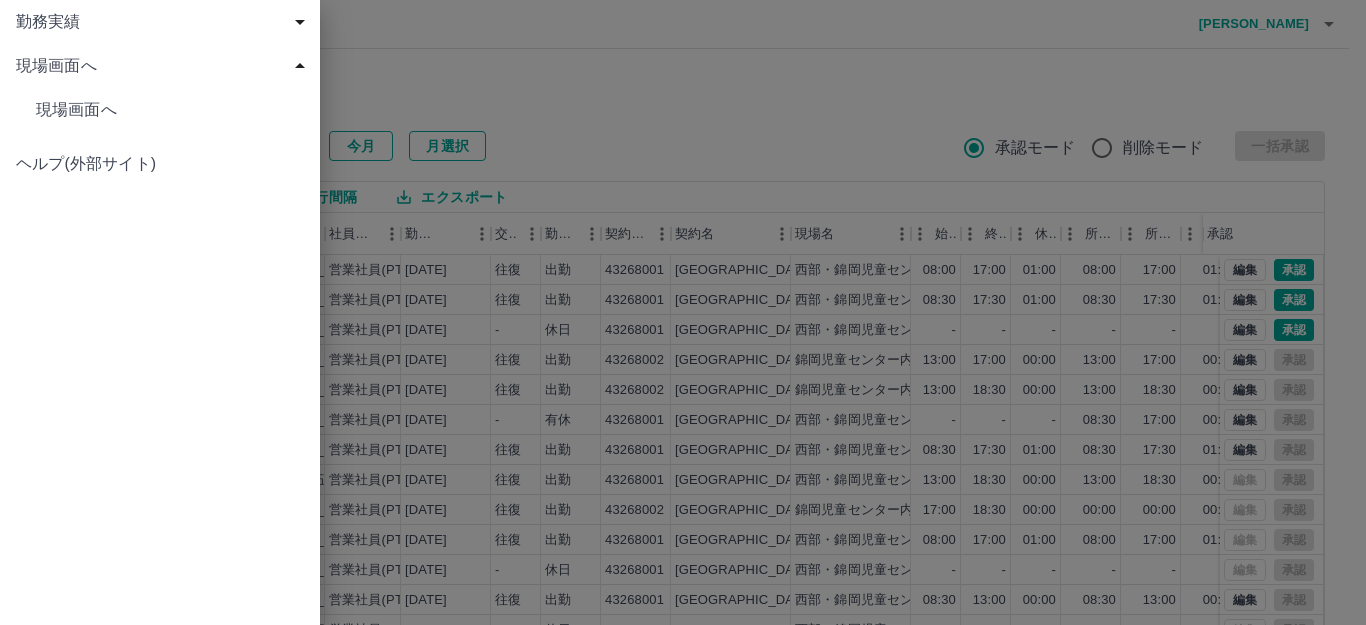 click on "現場画面へ" at bounding box center [170, 110] 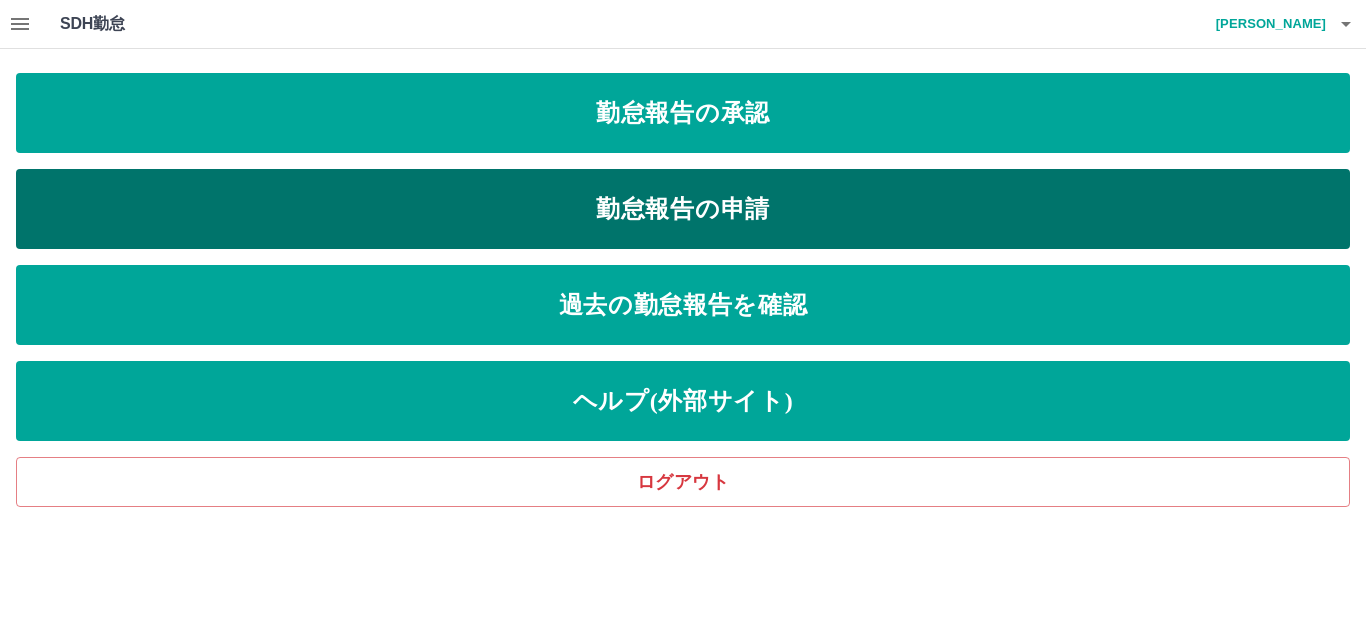 click on "勤怠報告の申請" at bounding box center (683, 209) 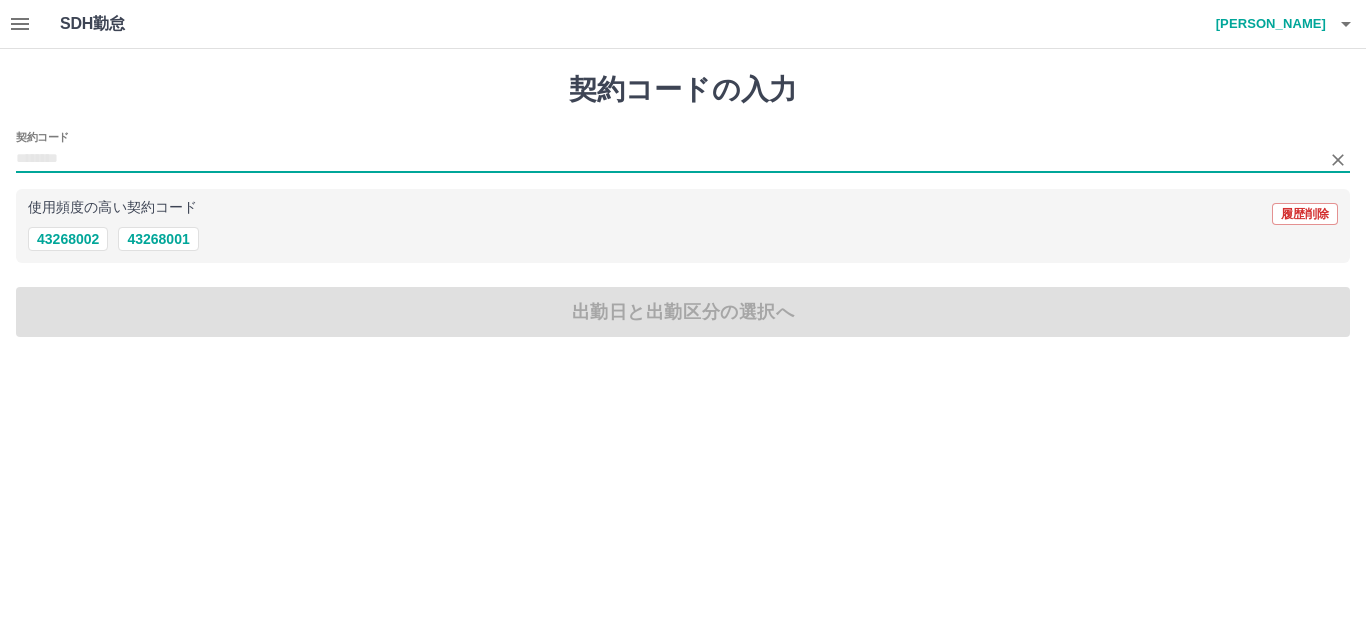 click on "契約コード" at bounding box center (668, 159) 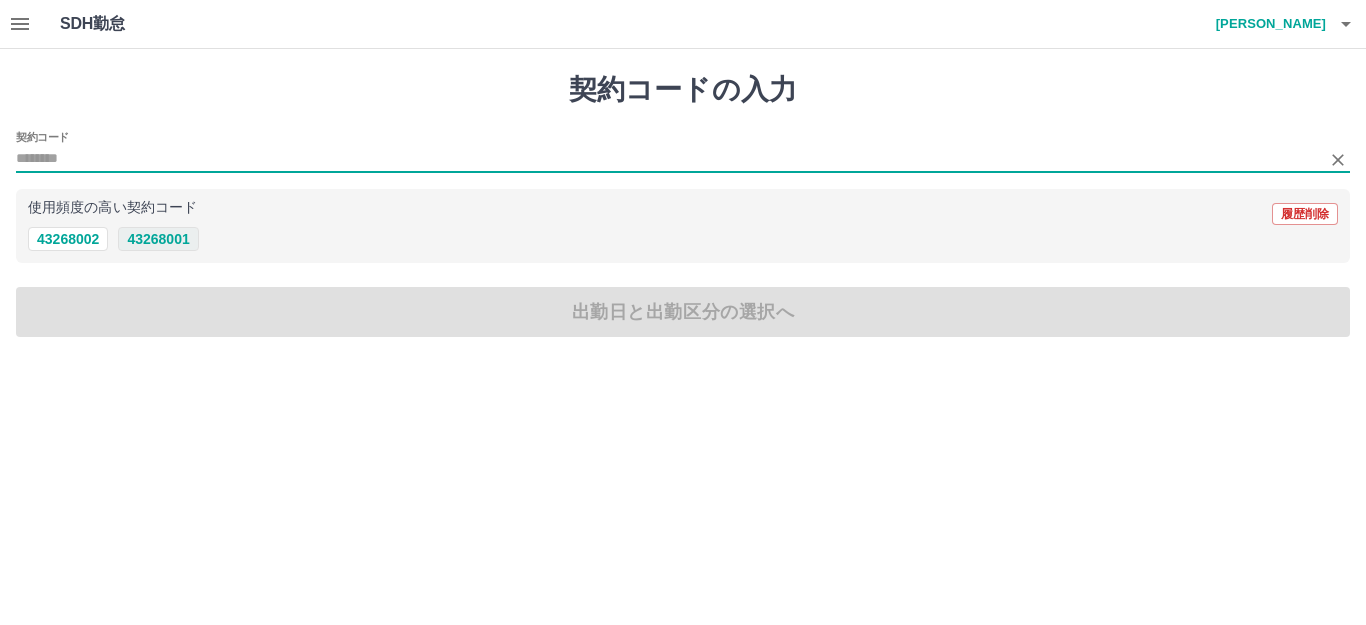 click on "43268001" at bounding box center (158, 239) 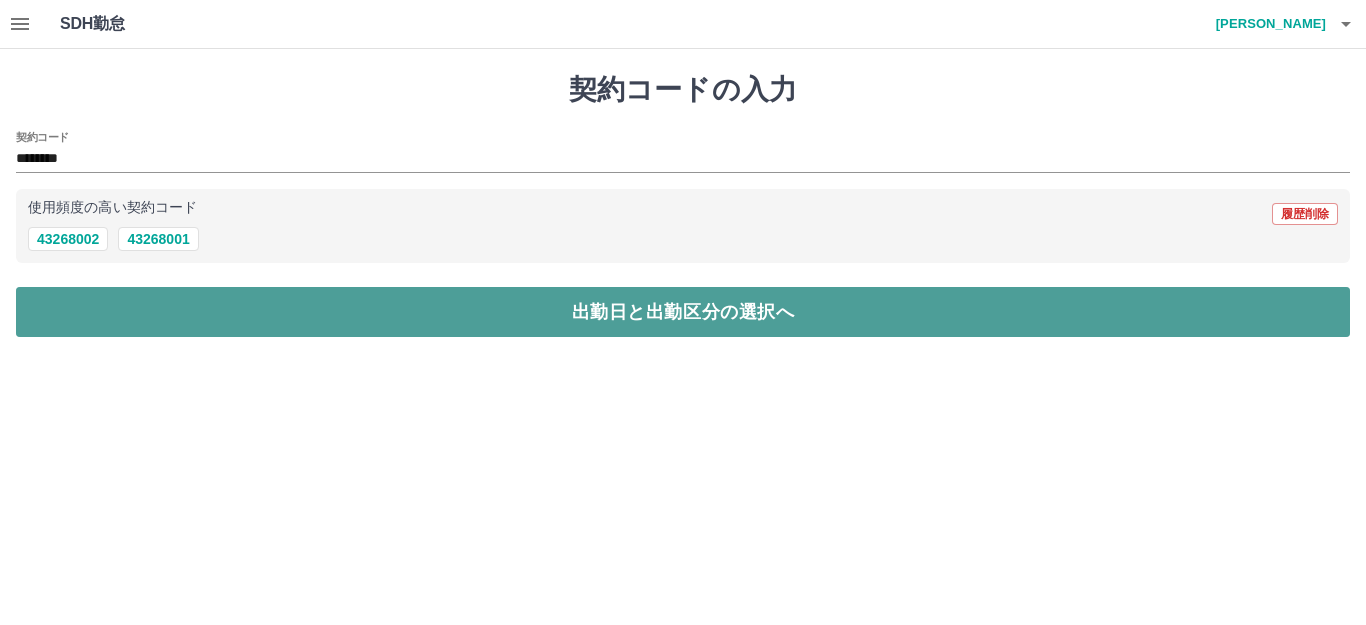 click on "出勤日と出勤区分の選択へ" at bounding box center (683, 312) 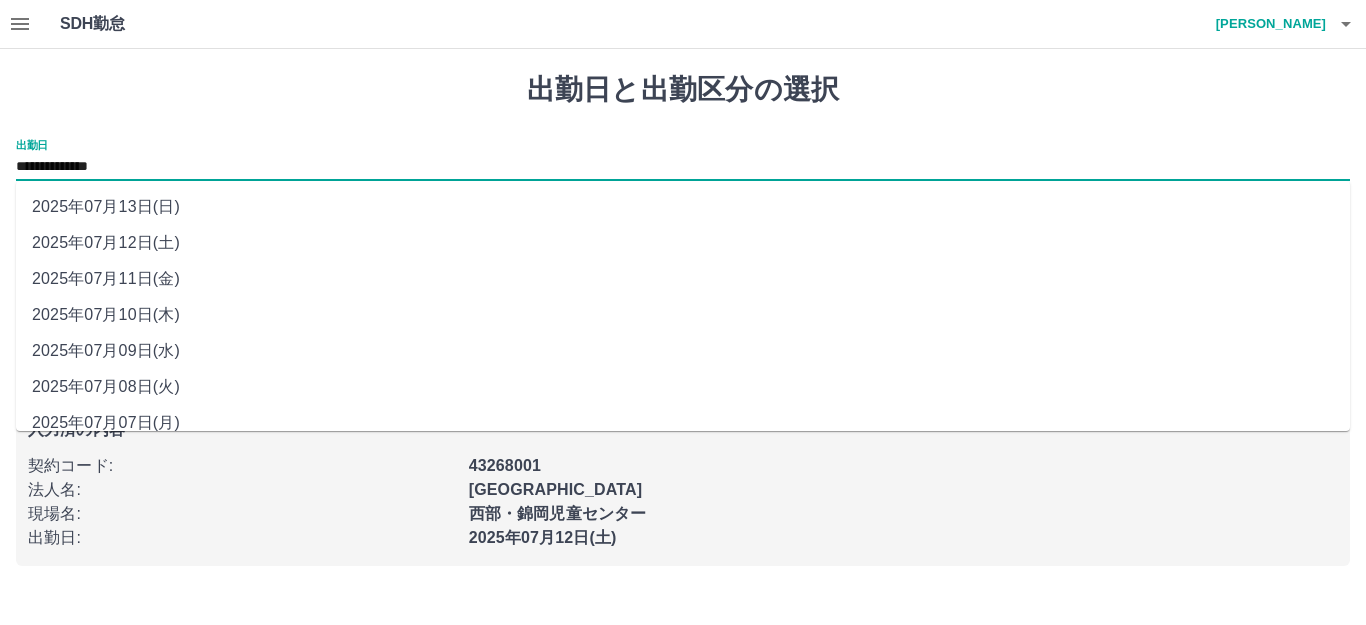 click on "**********" at bounding box center (683, 167) 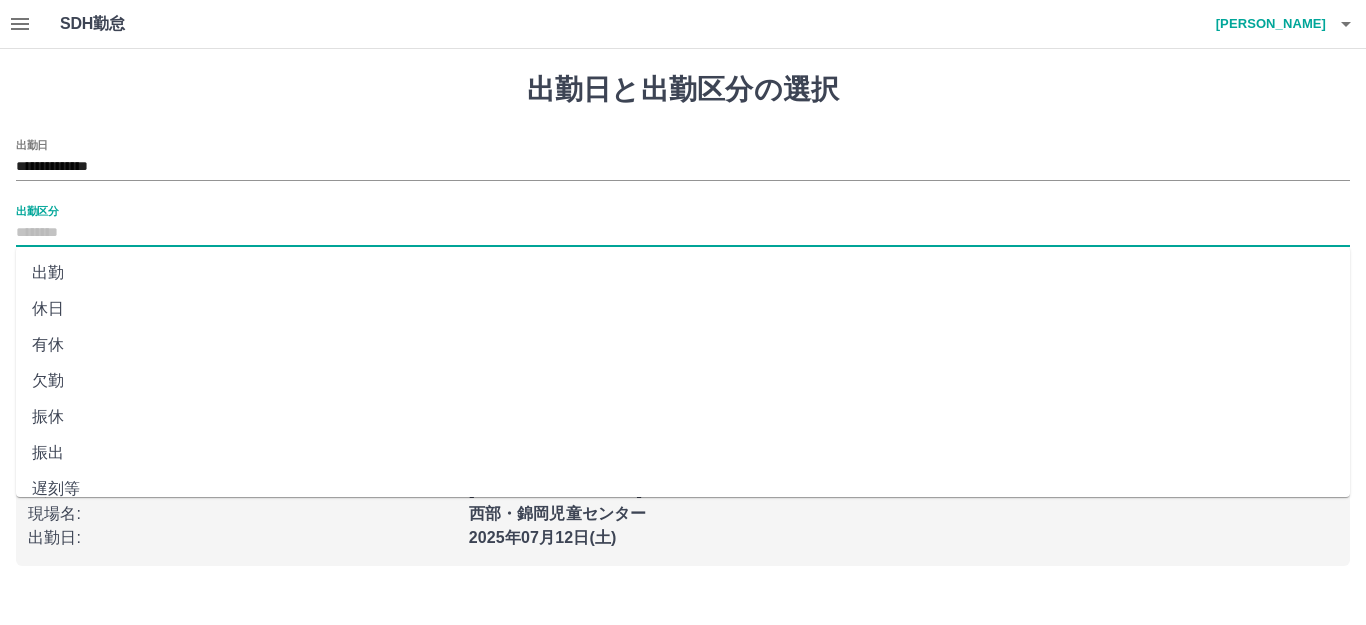 click on "出勤区分" at bounding box center [683, 233] 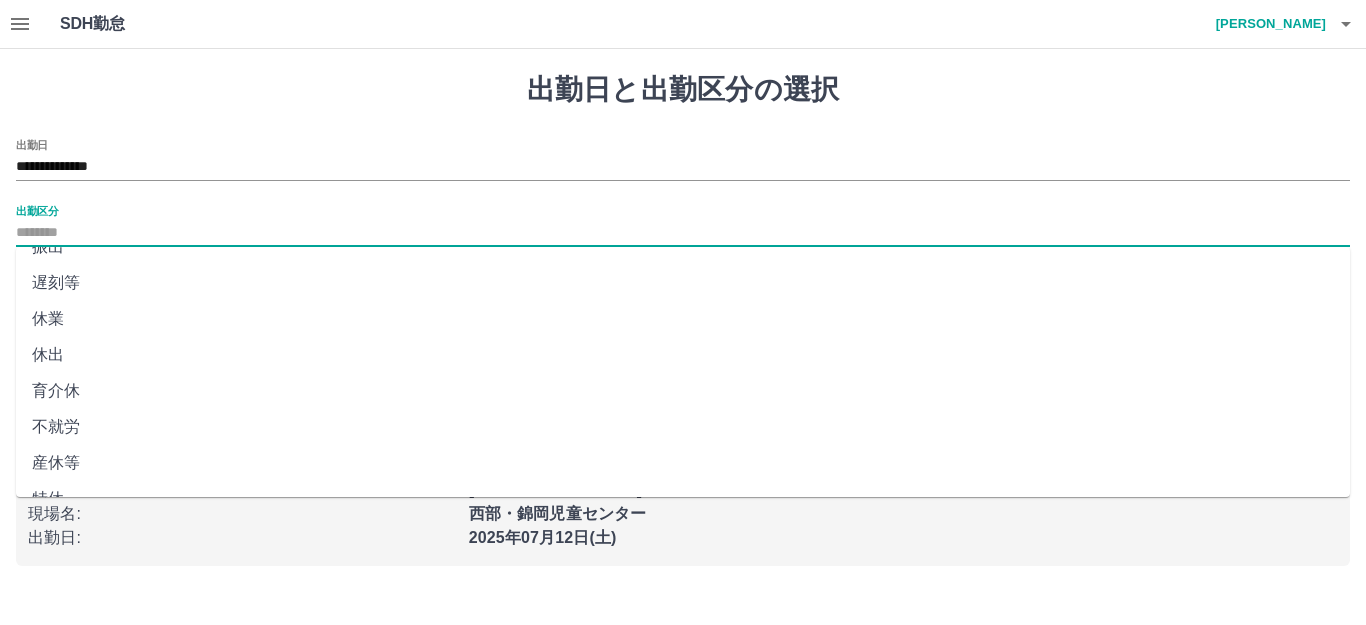 scroll, scrollTop: 414, scrollLeft: 0, axis: vertical 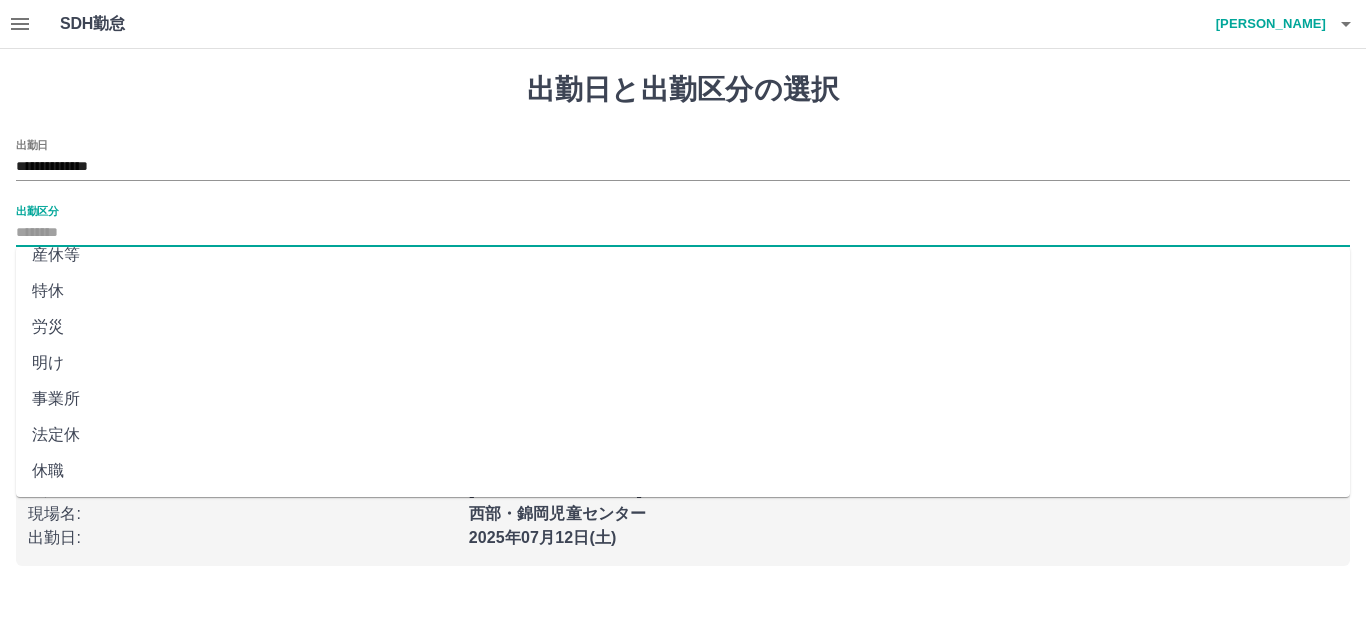 click on "法定休" at bounding box center [683, 435] 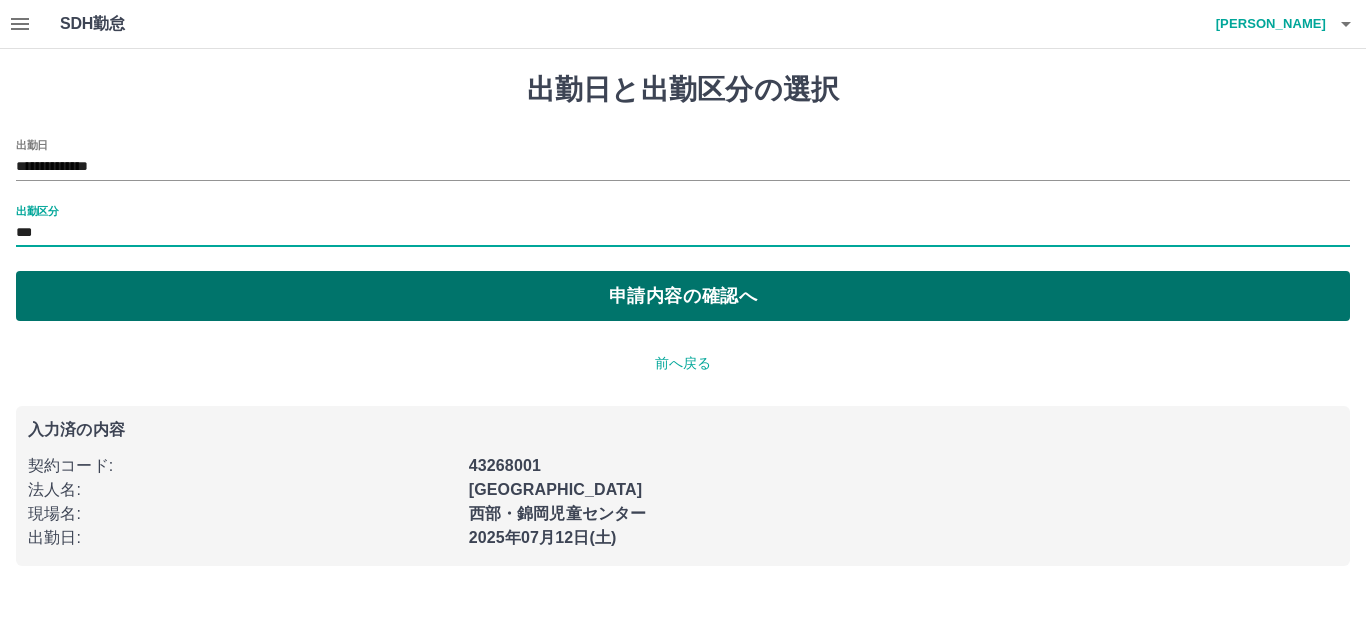 click on "申請内容の確認へ" at bounding box center [683, 296] 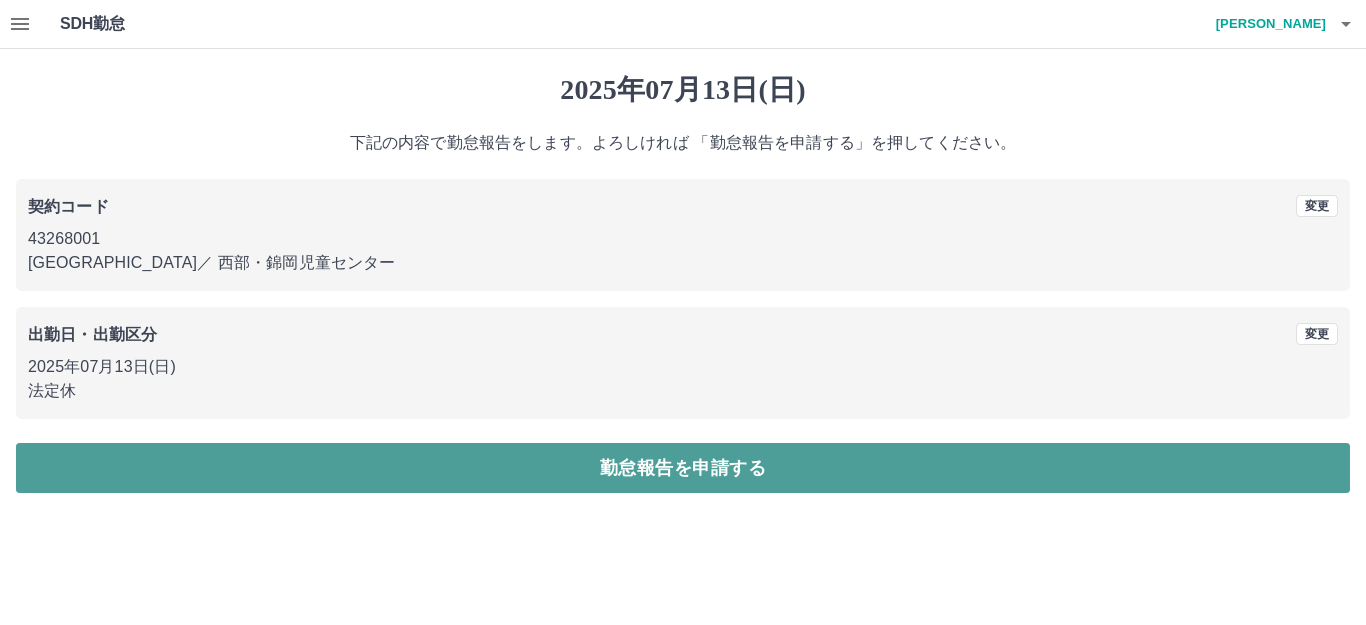 click on "勤怠報告を申請する" at bounding box center [683, 468] 